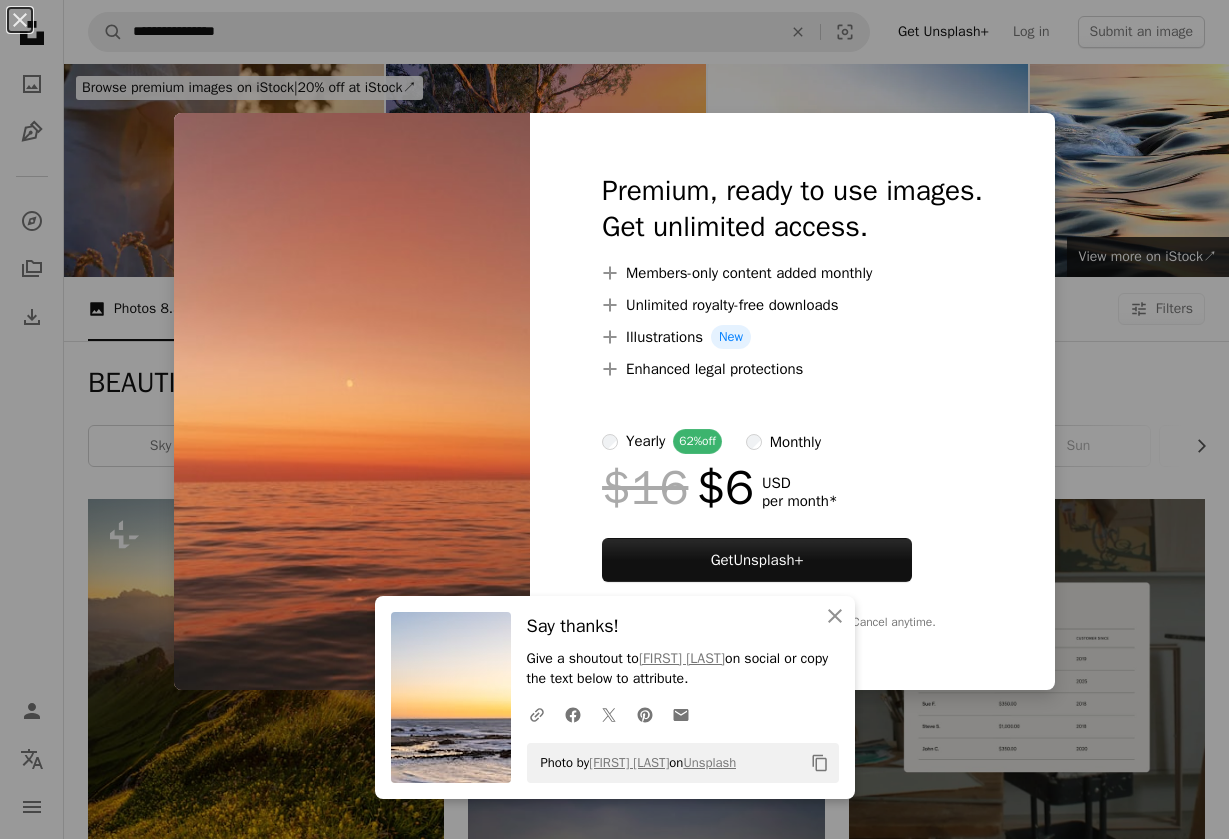 scroll, scrollTop: 6340, scrollLeft: 0, axis: vertical 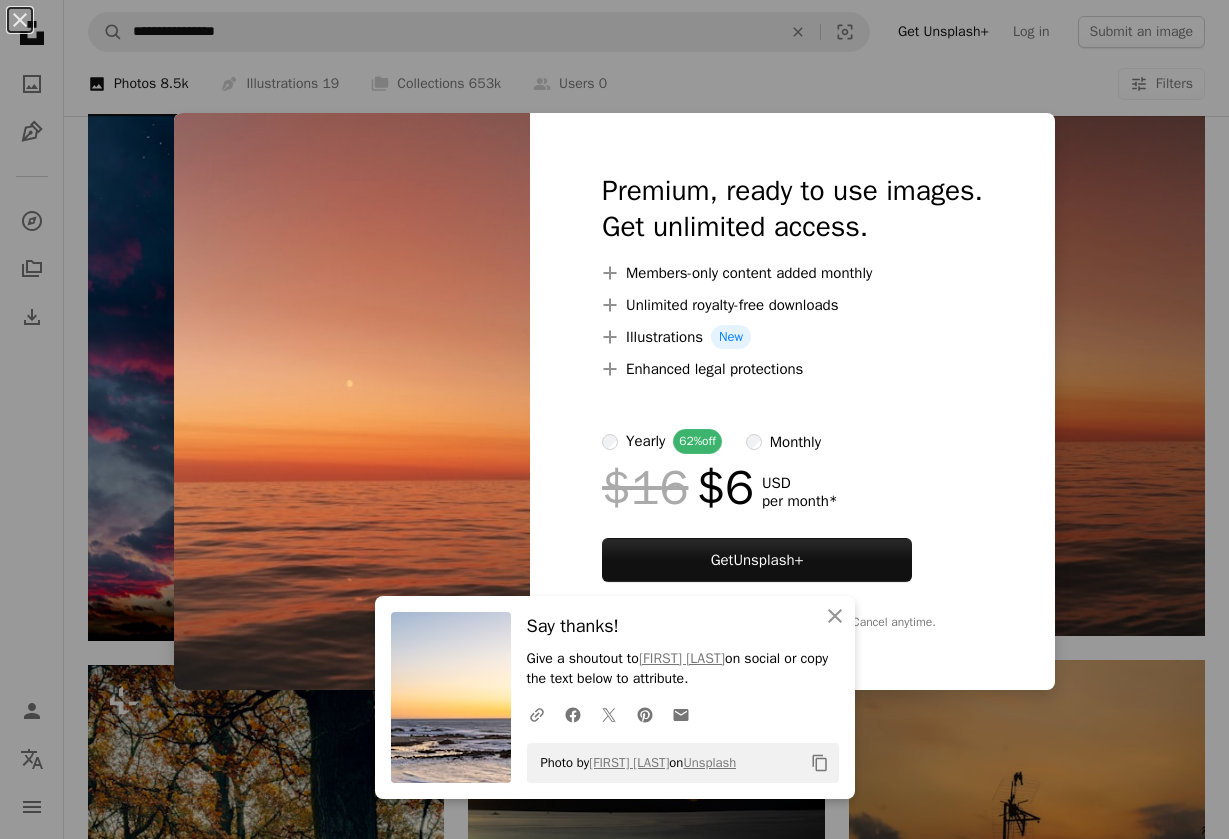 click on "A URL sharing icon (chains) Facebook icon X (formerly Twitter) icon Pinterest icon An envelope Photo by [FIRST] [LAST] on Unsplash
Copy content Premium, ready to use images. Get unlimited access. A plus sign Members-only content added monthly A plus sign Unlimited royalty-free downloads A plus sign Illustrations  New A plus sign Enhanced legal protections yearly 62%  off monthly $16   $6 USD per month * Get  Unsplash+ * When paid annually, billed upfront  $72 Taxes where applicable. Renews automatically. Cancel anytime." at bounding box center (614, 419) 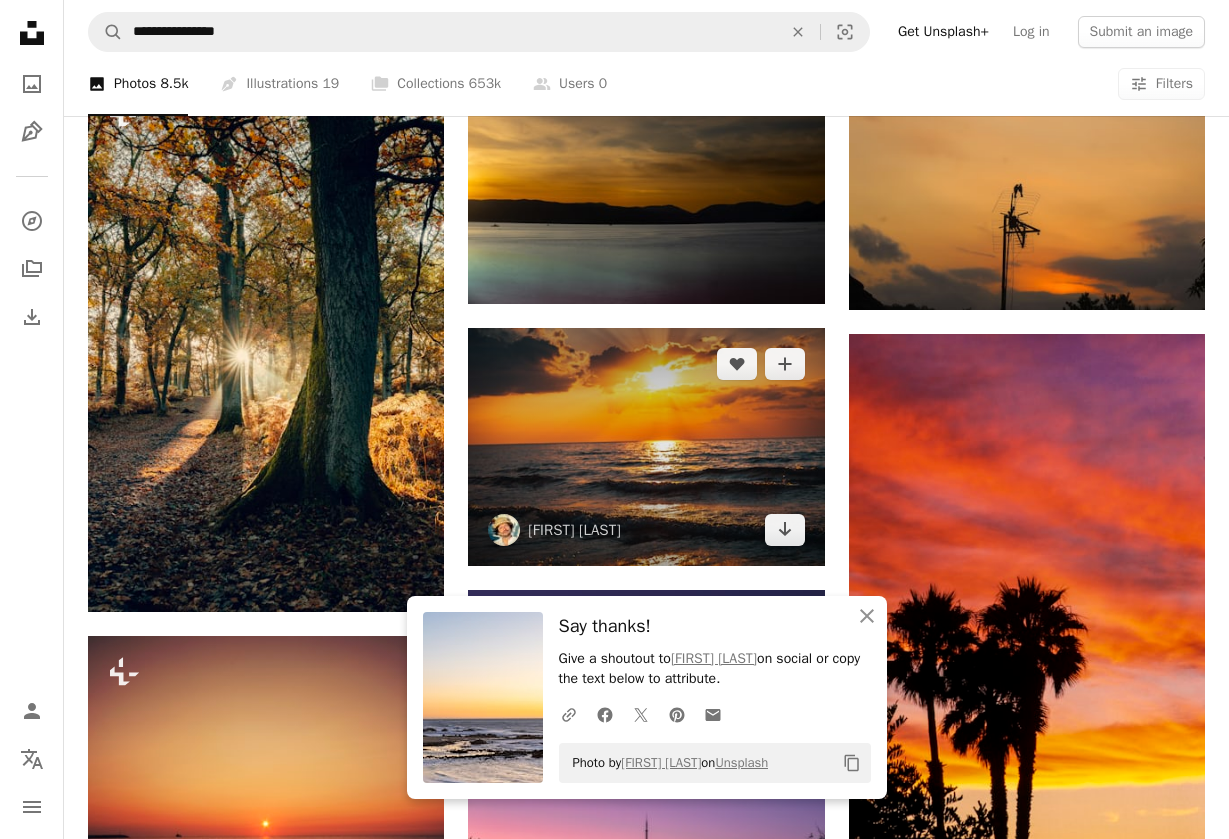 scroll, scrollTop: 6936, scrollLeft: 0, axis: vertical 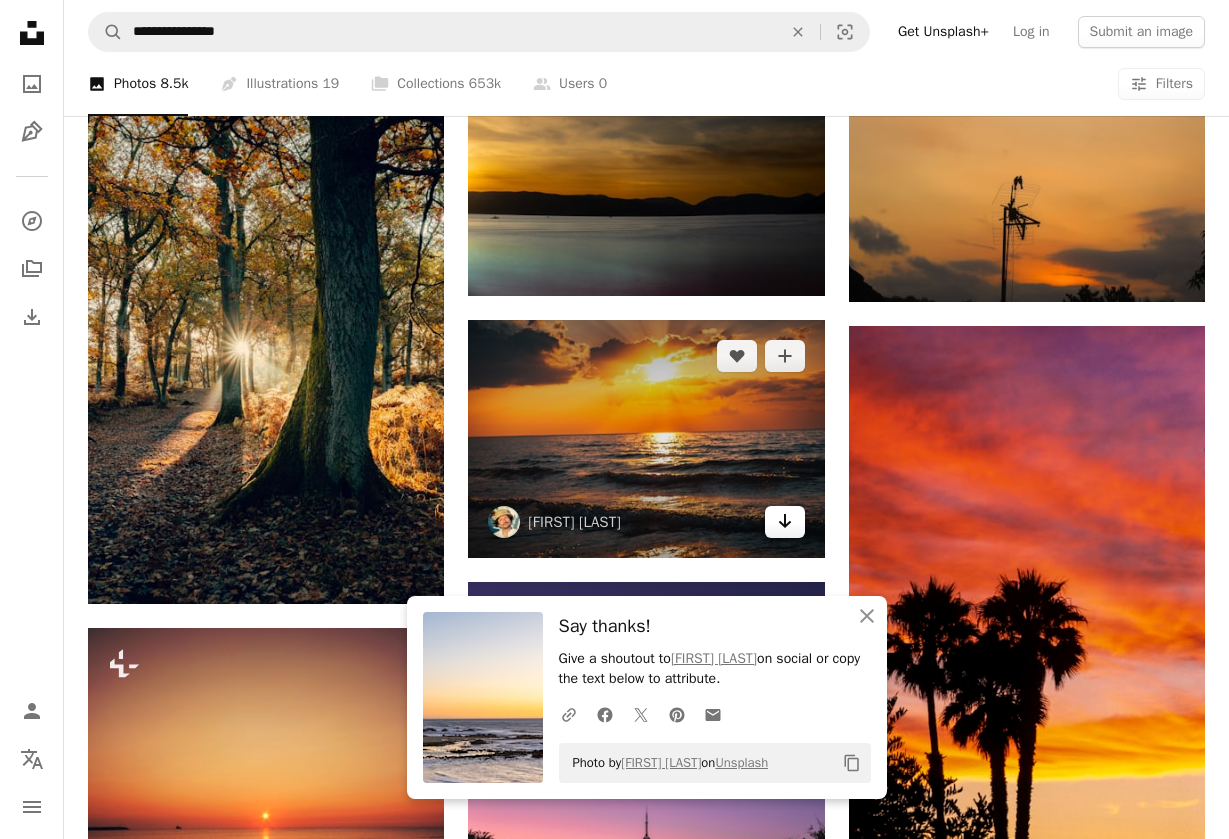 click on "Arrow pointing down" at bounding box center [785, 522] 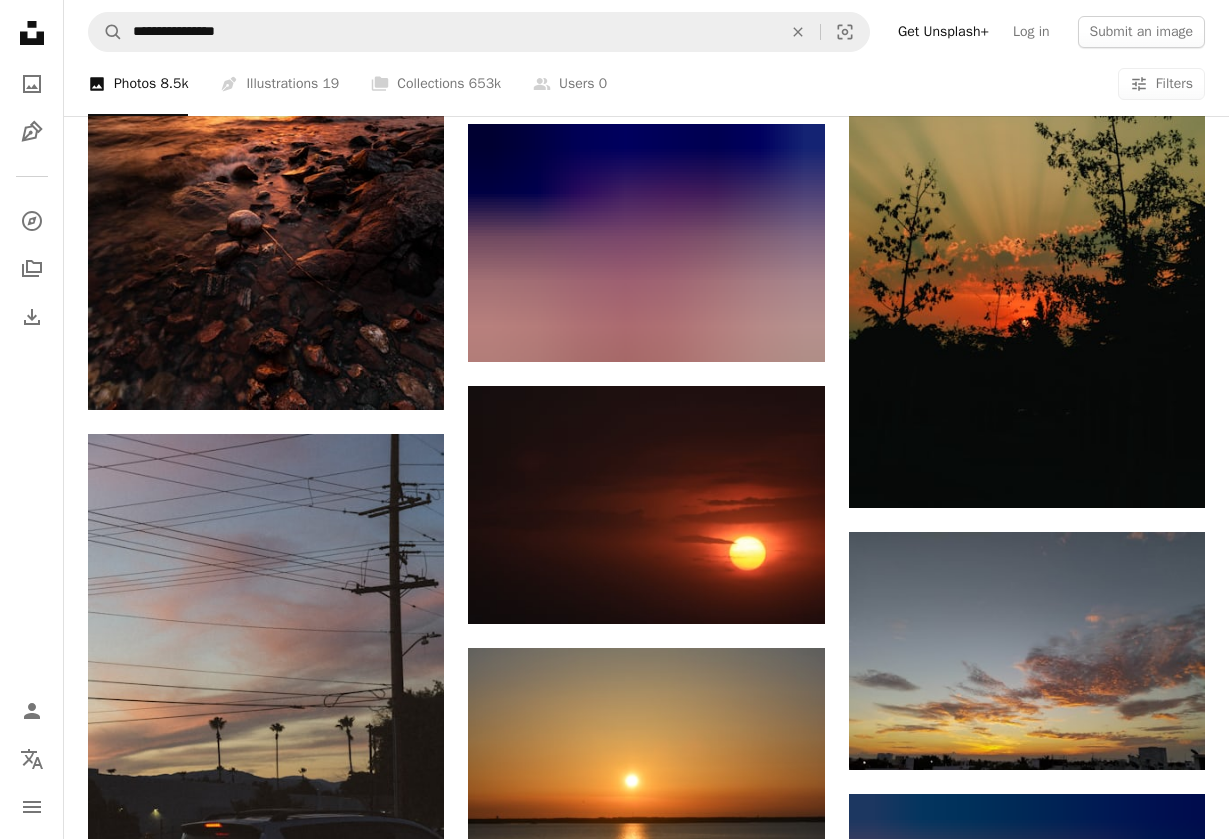 scroll, scrollTop: 8902, scrollLeft: 0, axis: vertical 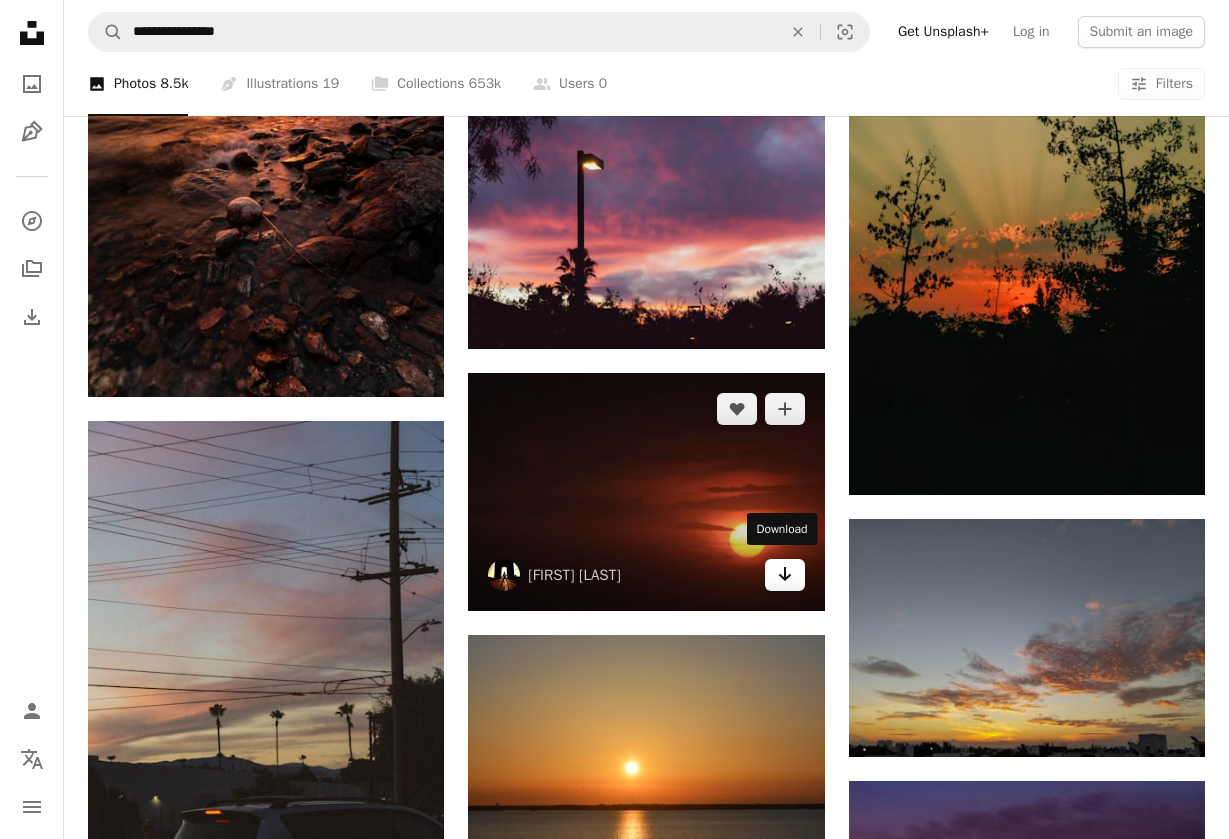 click 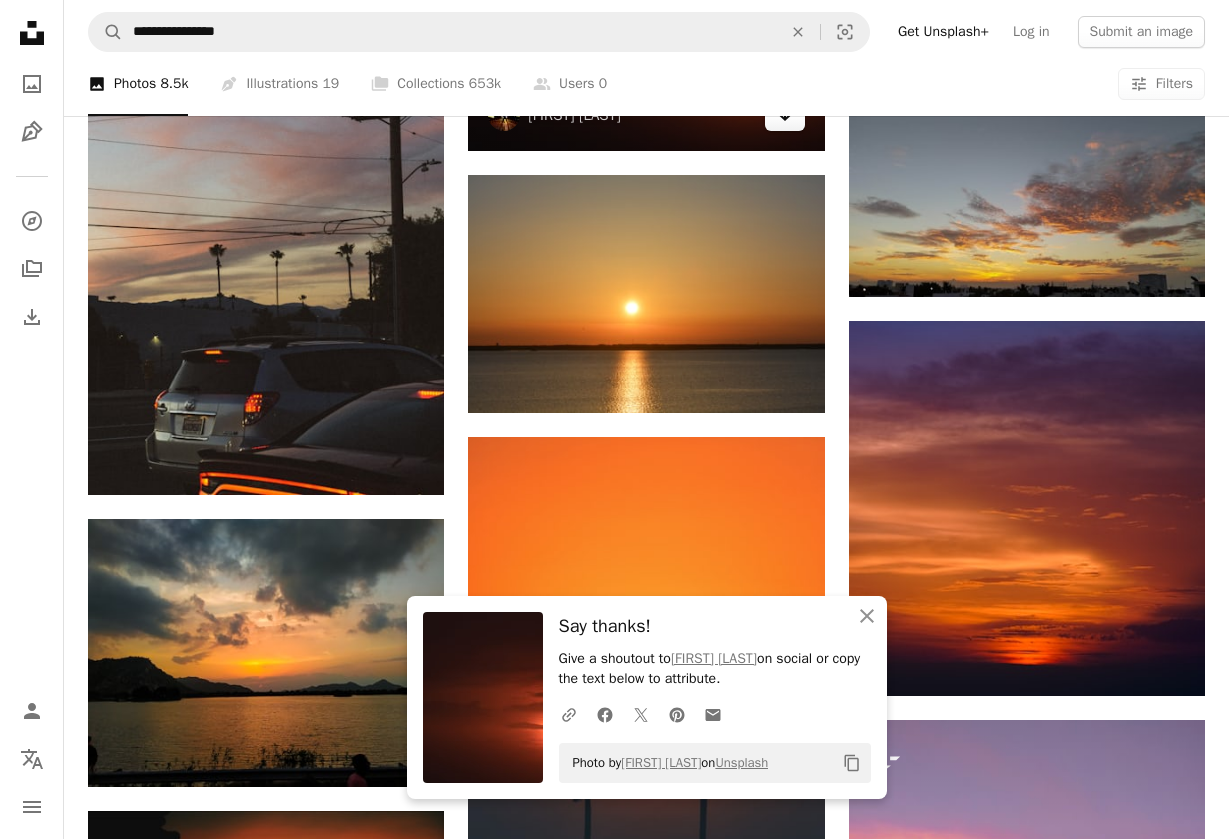 scroll, scrollTop: 9364, scrollLeft: 0, axis: vertical 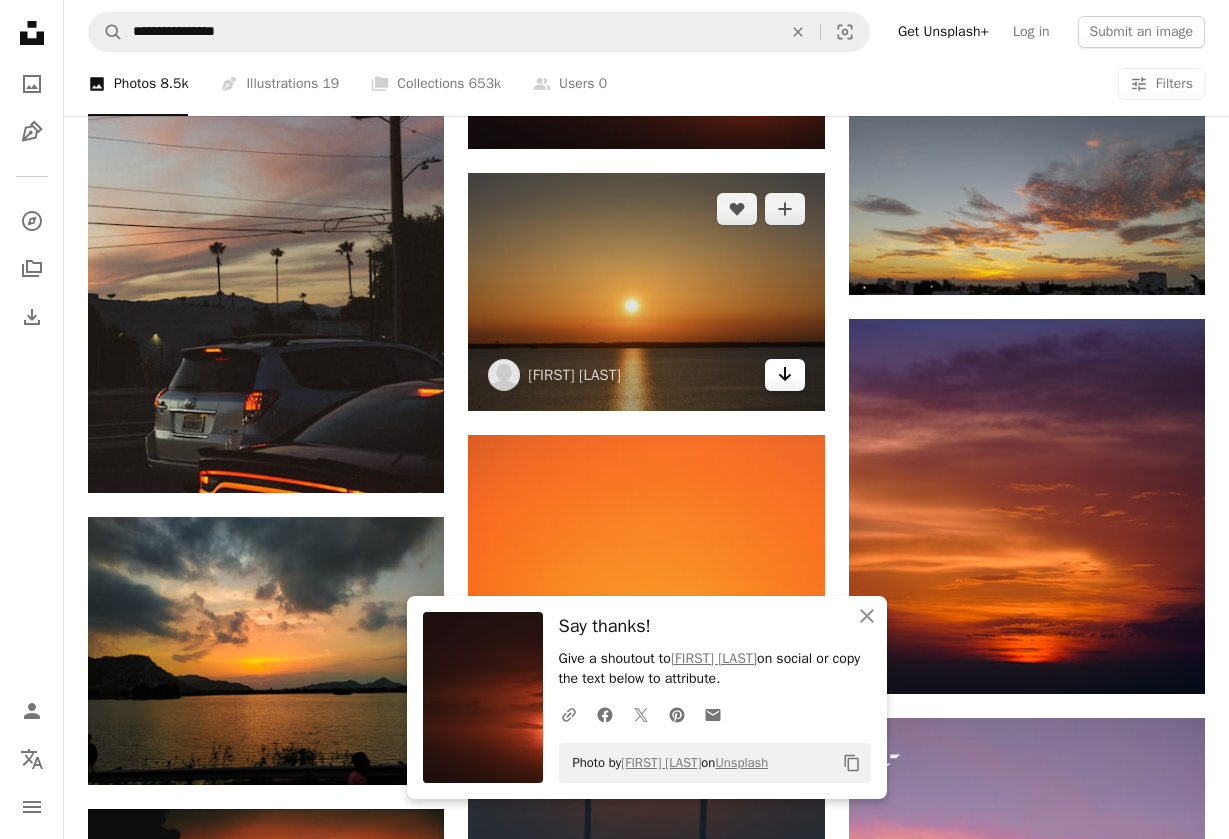 click on "Arrow pointing down" 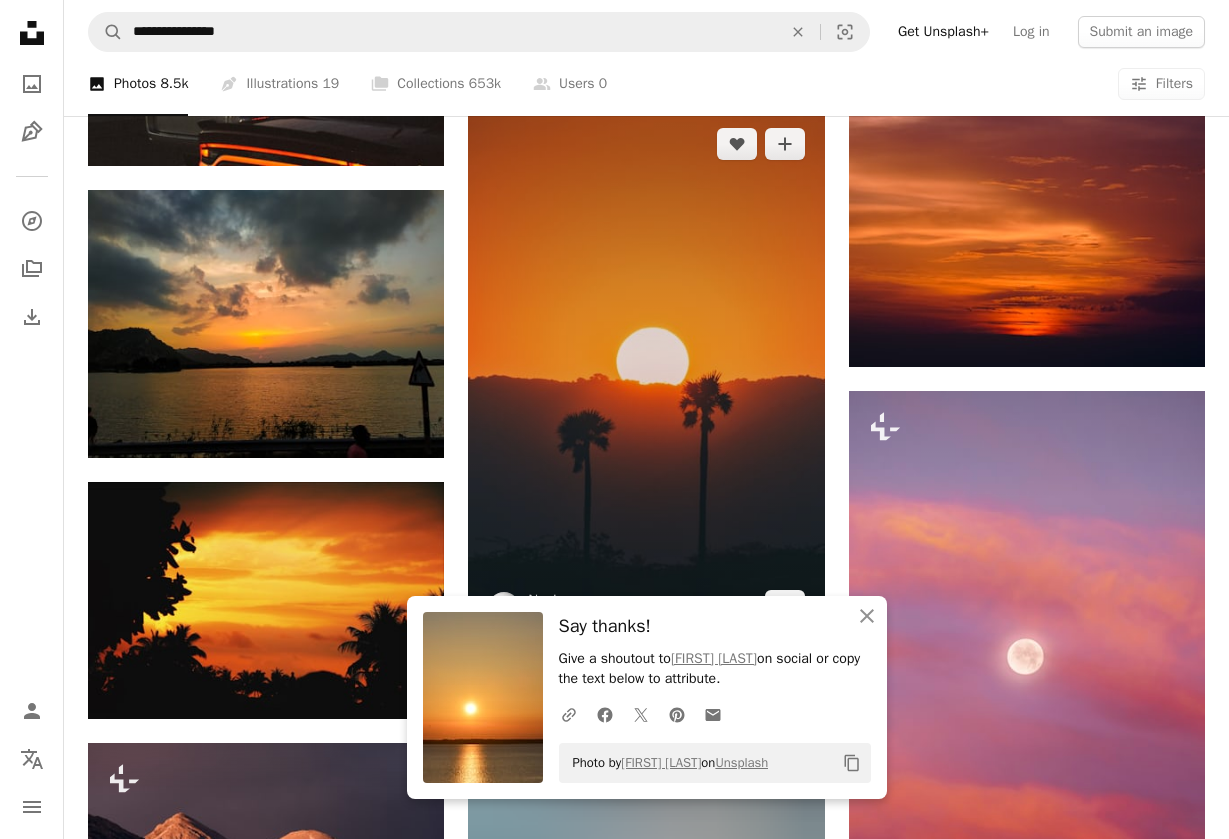 scroll, scrollTop: 9785, scrollLeft: 0, axis: vertical 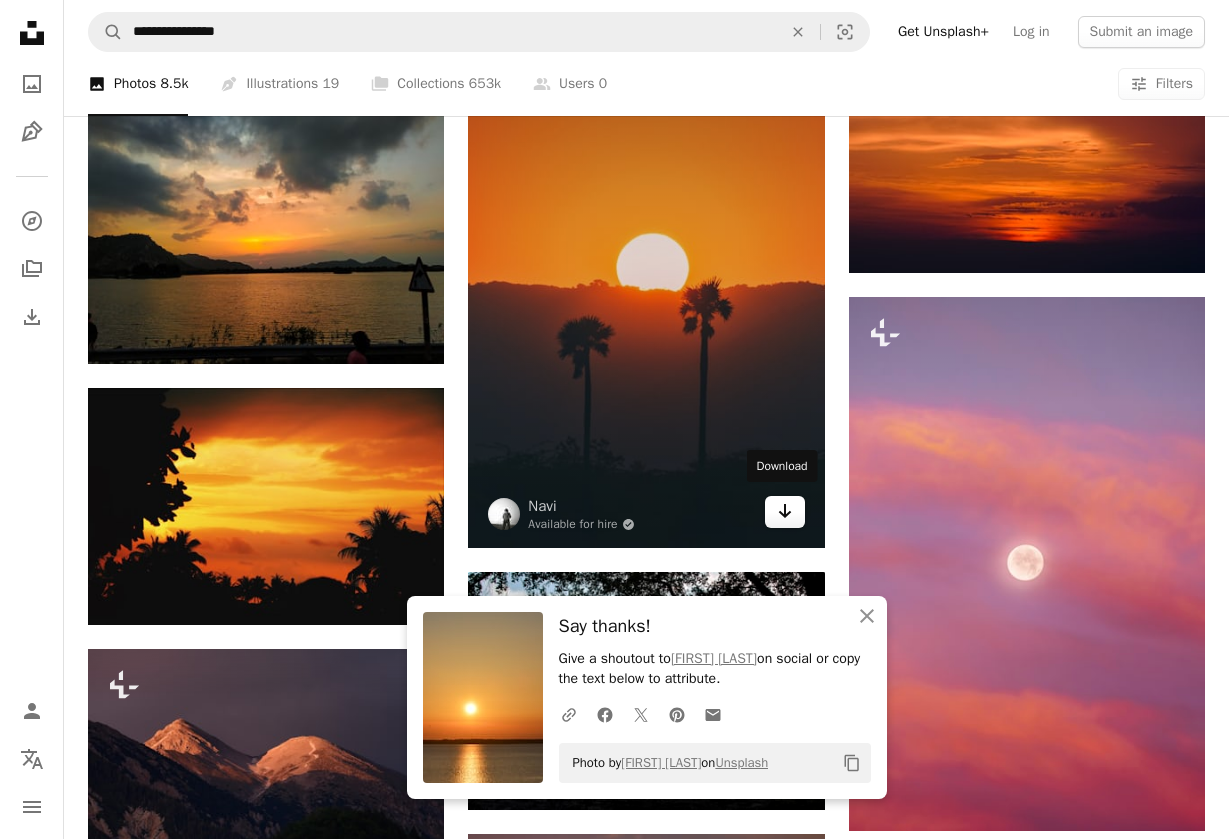 click on "Arrow pointing down" 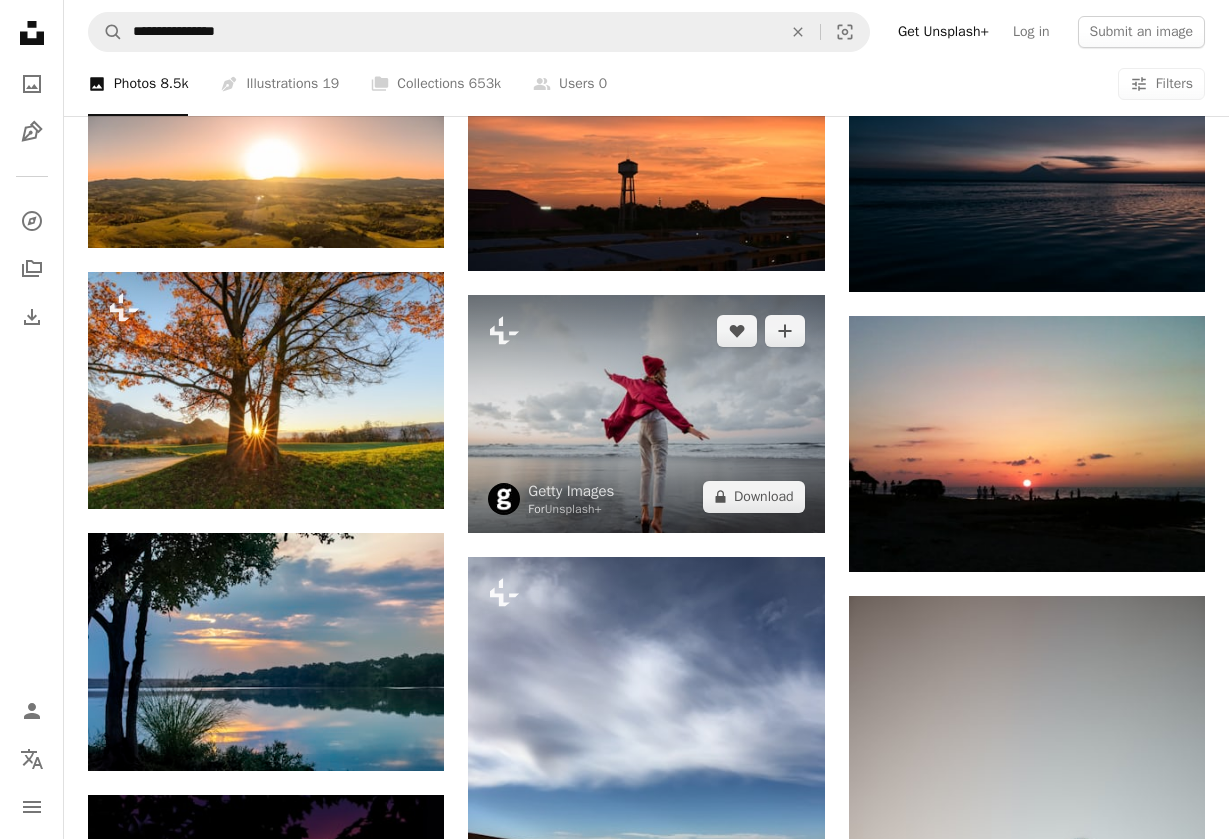 scroll, scrollTop: 10428, scrollLeft: 0, axis: vertical 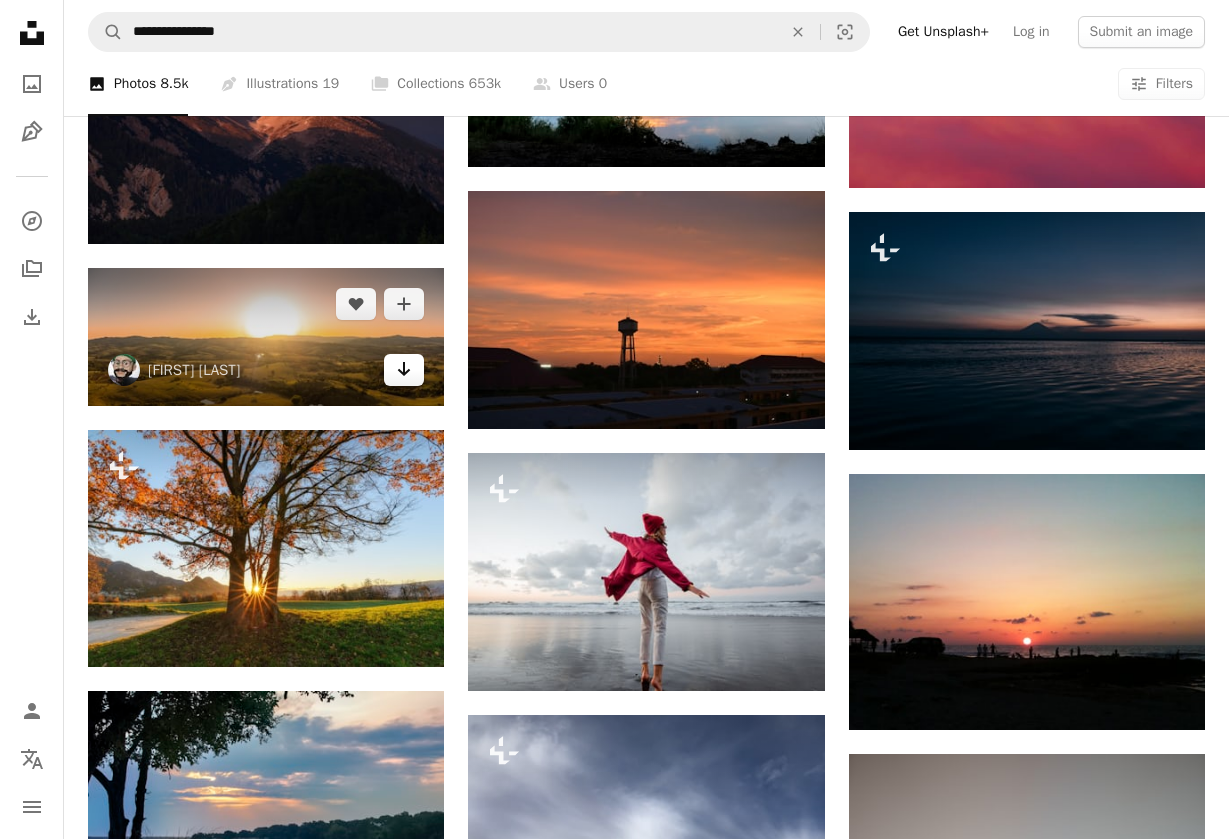 click on "Arrow pointing down" at bounding box center (404, 370) 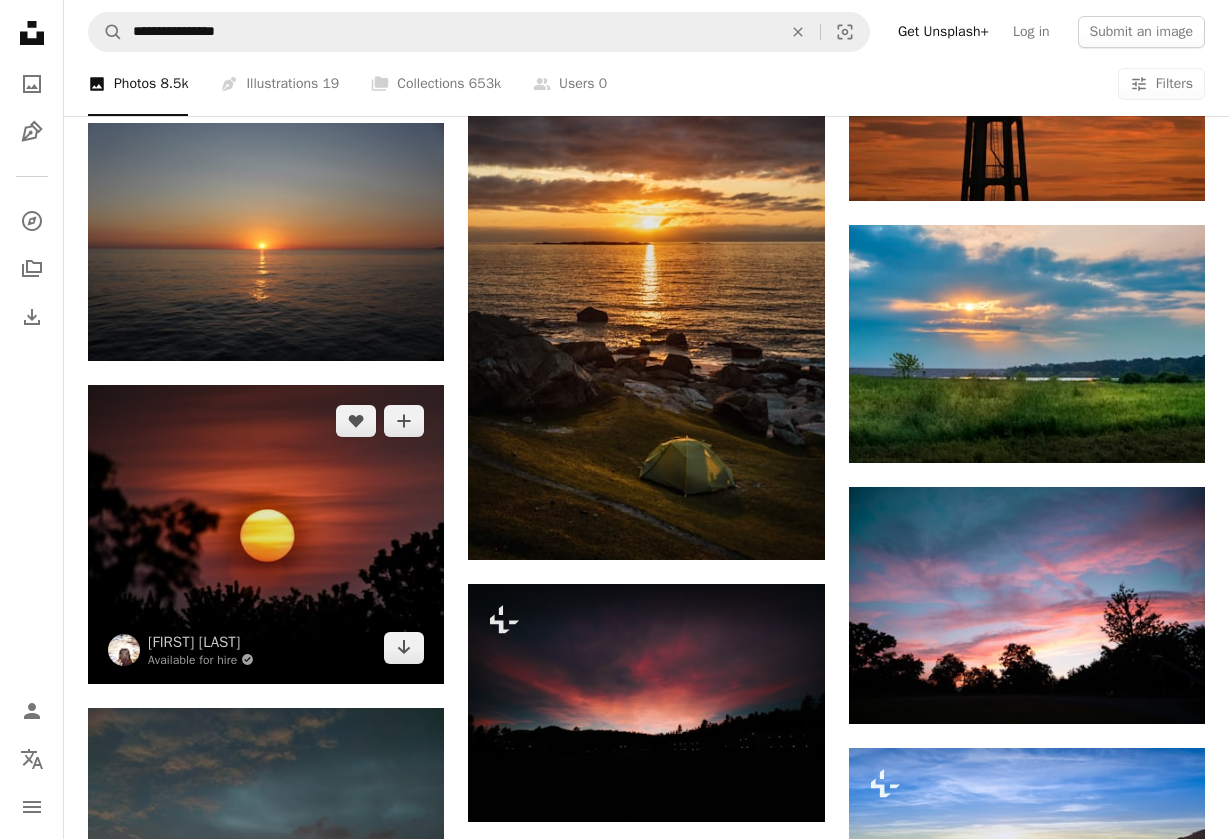scroll, scrollTop: 11850, scrollLeft: 0, axis: vertical 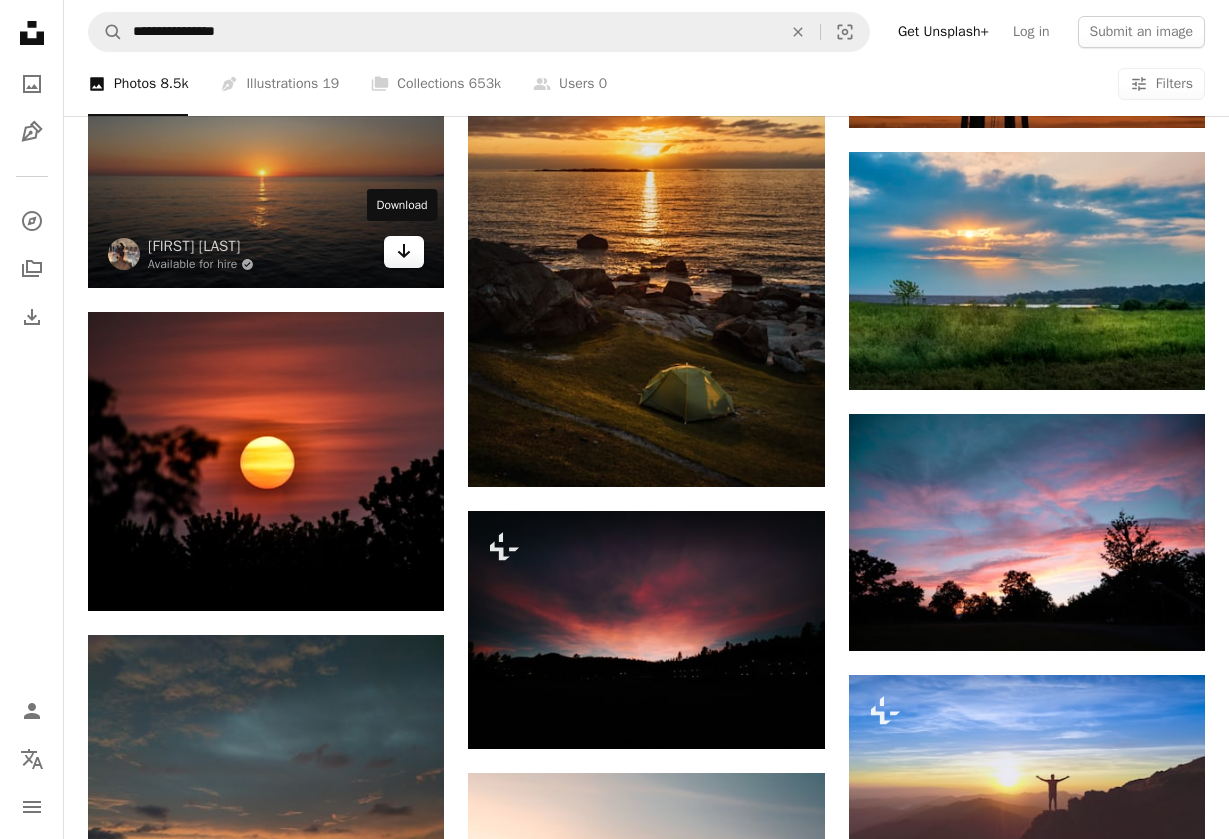 click on "Arrow pointing down" 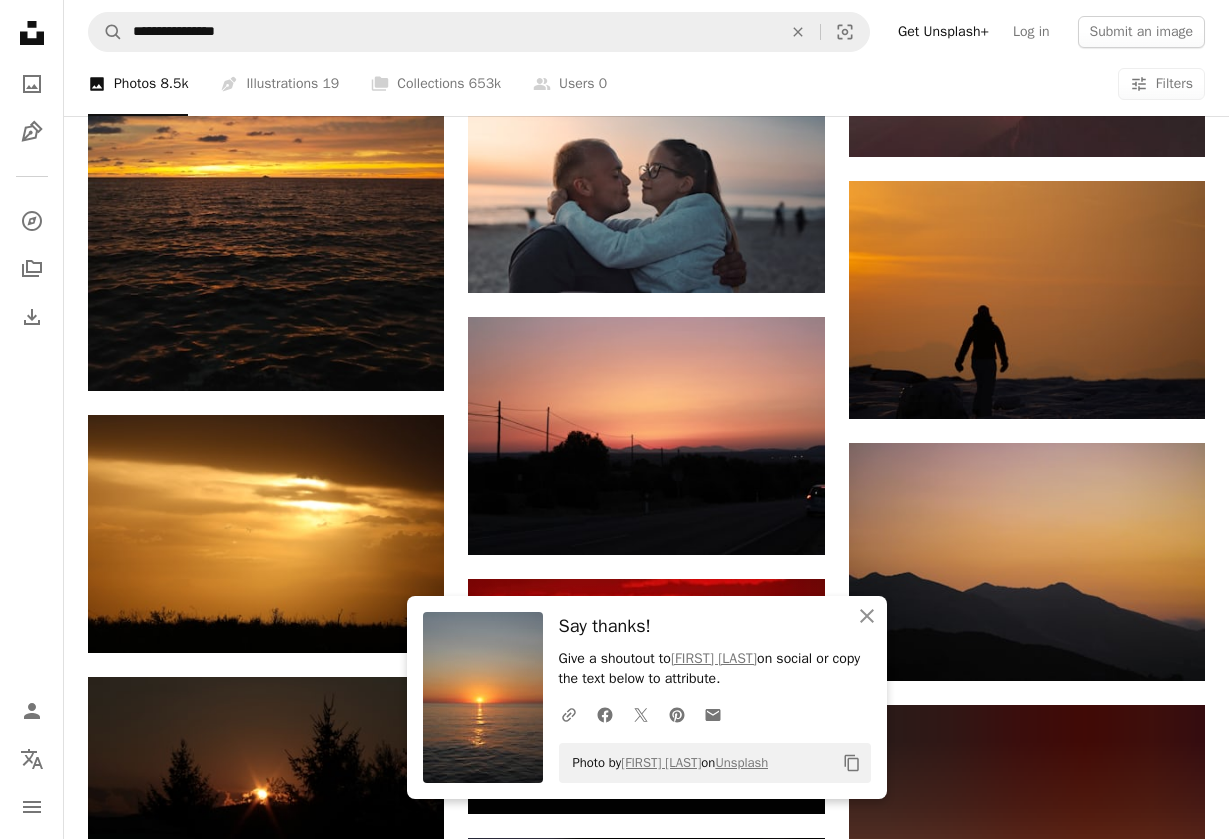 scroll, scrollTop: 12476, scrollLeft: 0, axis: vertical 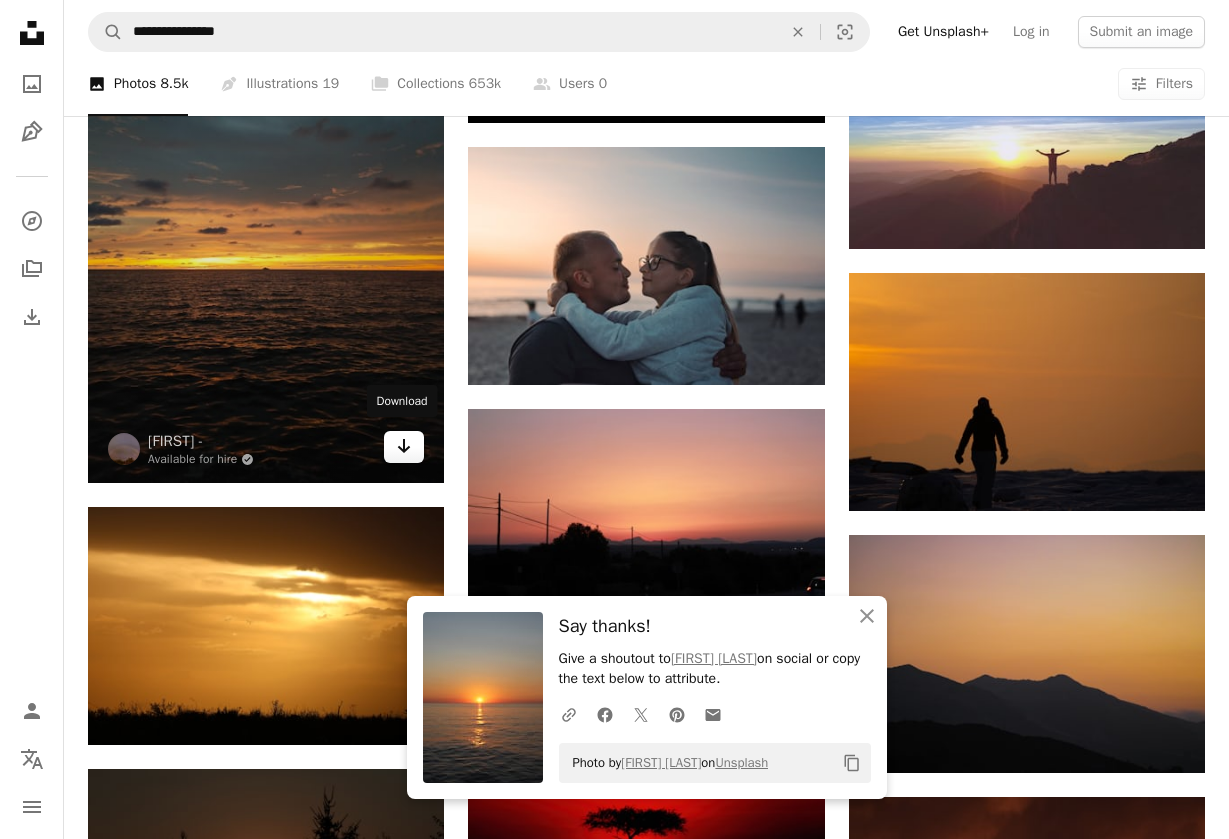 click on "Arrow pointing down" 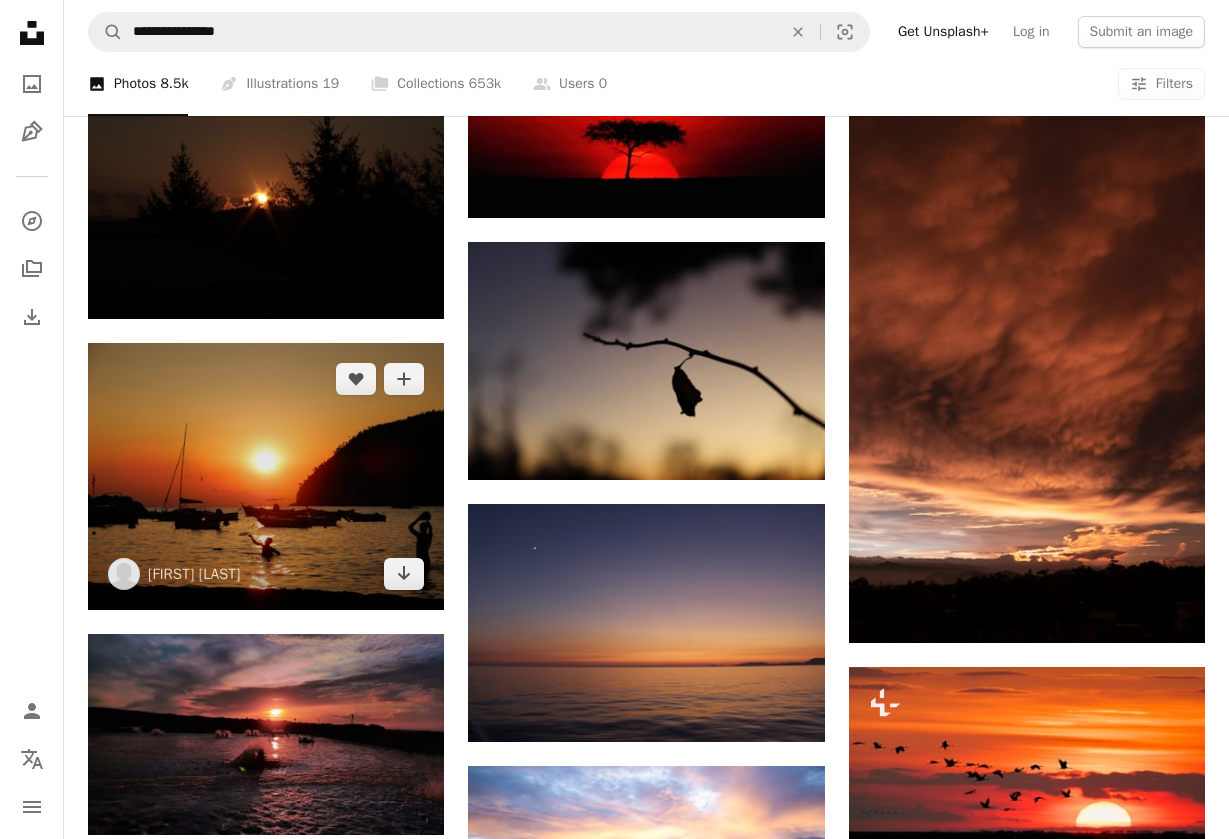 scroll, scrollTop: 13168, scrollLeft: 0, axis: vertical 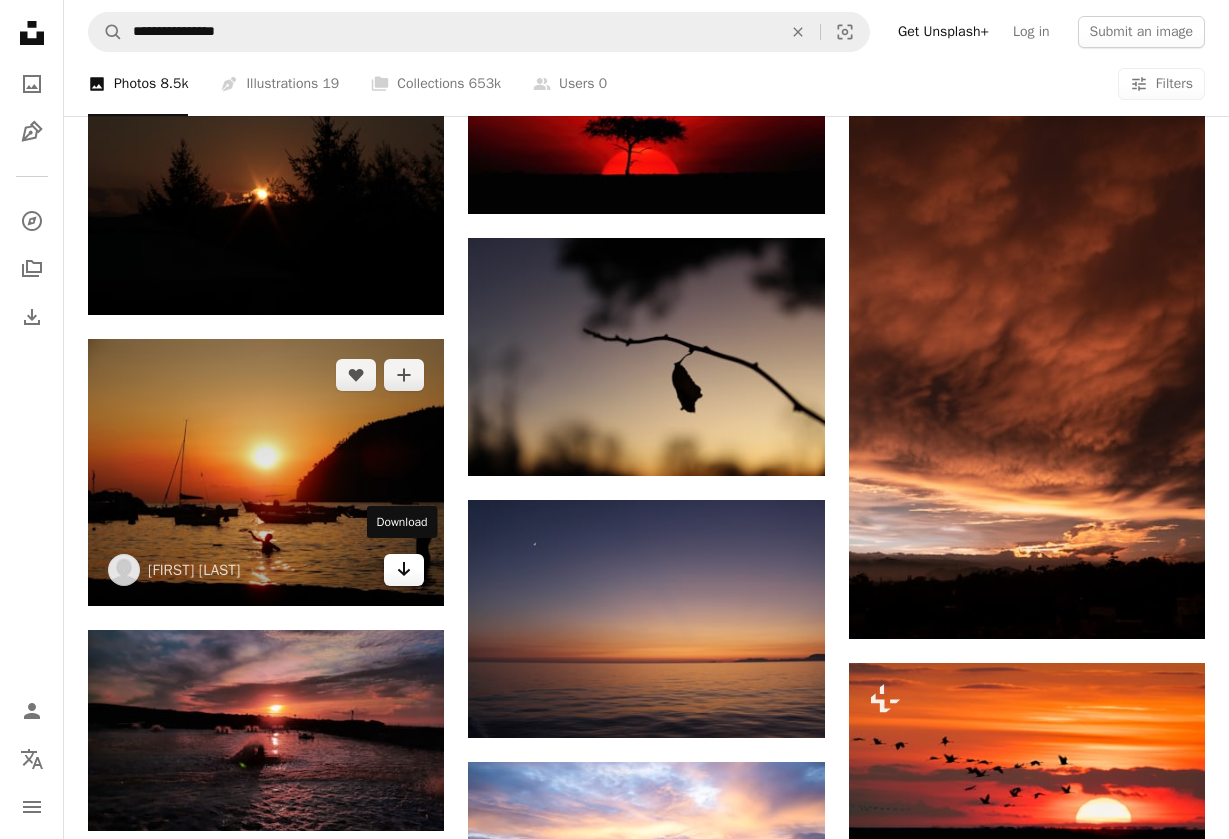 click on "Arrow pointing down" 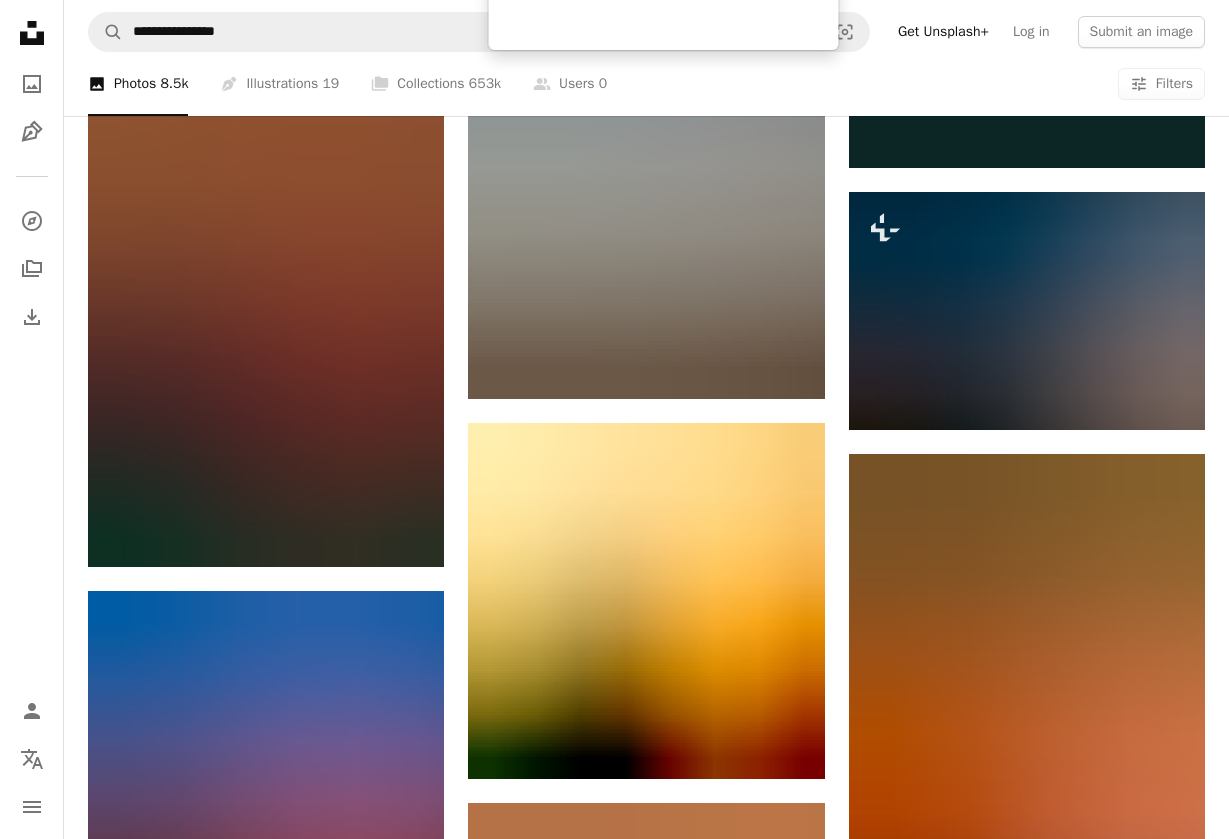 scroll, scrollTop: 14912, scrollLeft: 0, axis: vertical 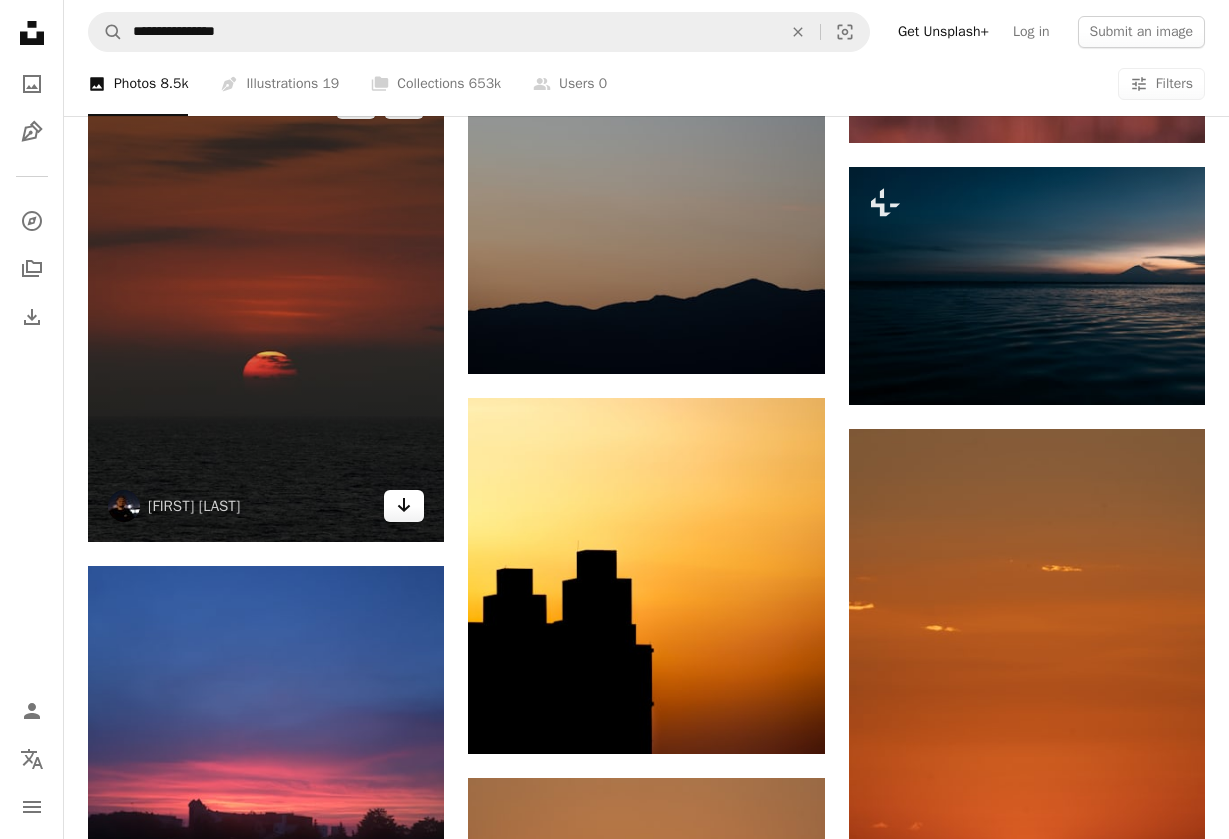 click on "Arrow pointing down" at bounding box center (404, 506) 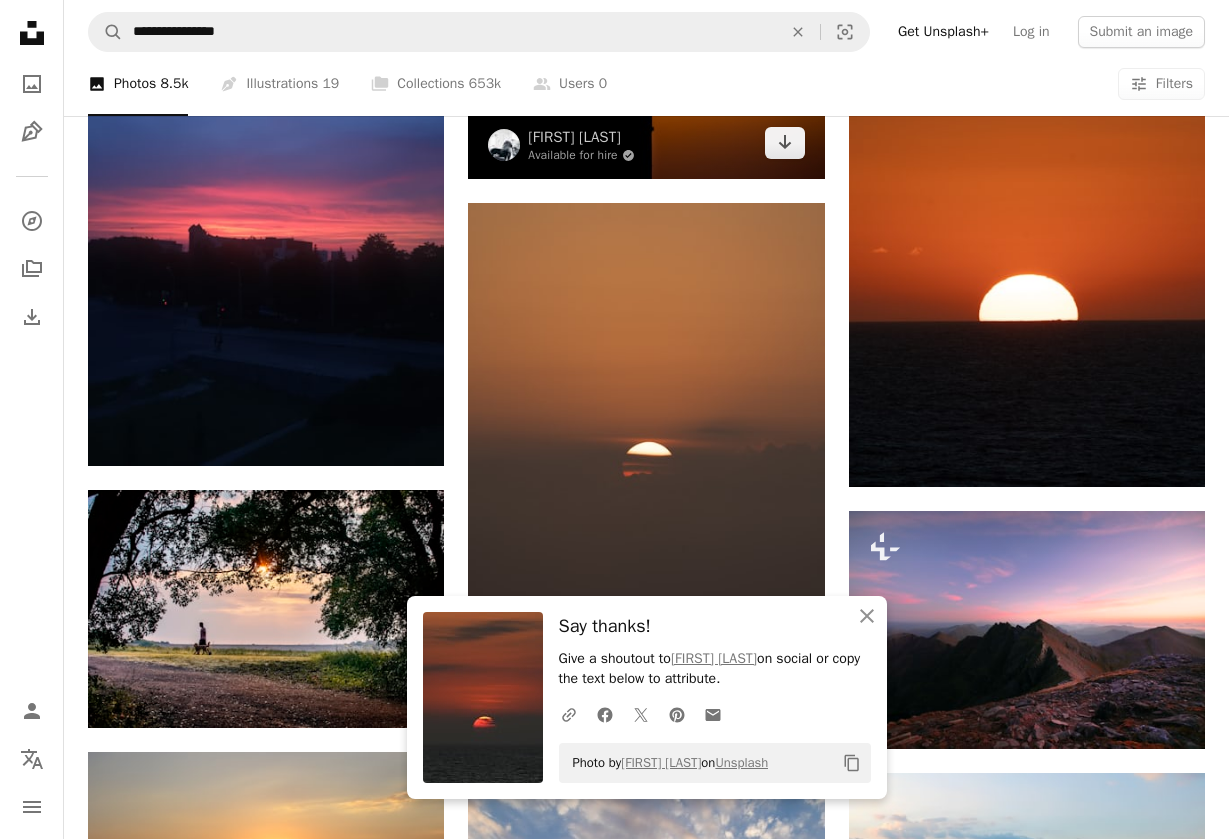 scroll, scrollTop: 15520, scrollLeft: 0, axis: vertical 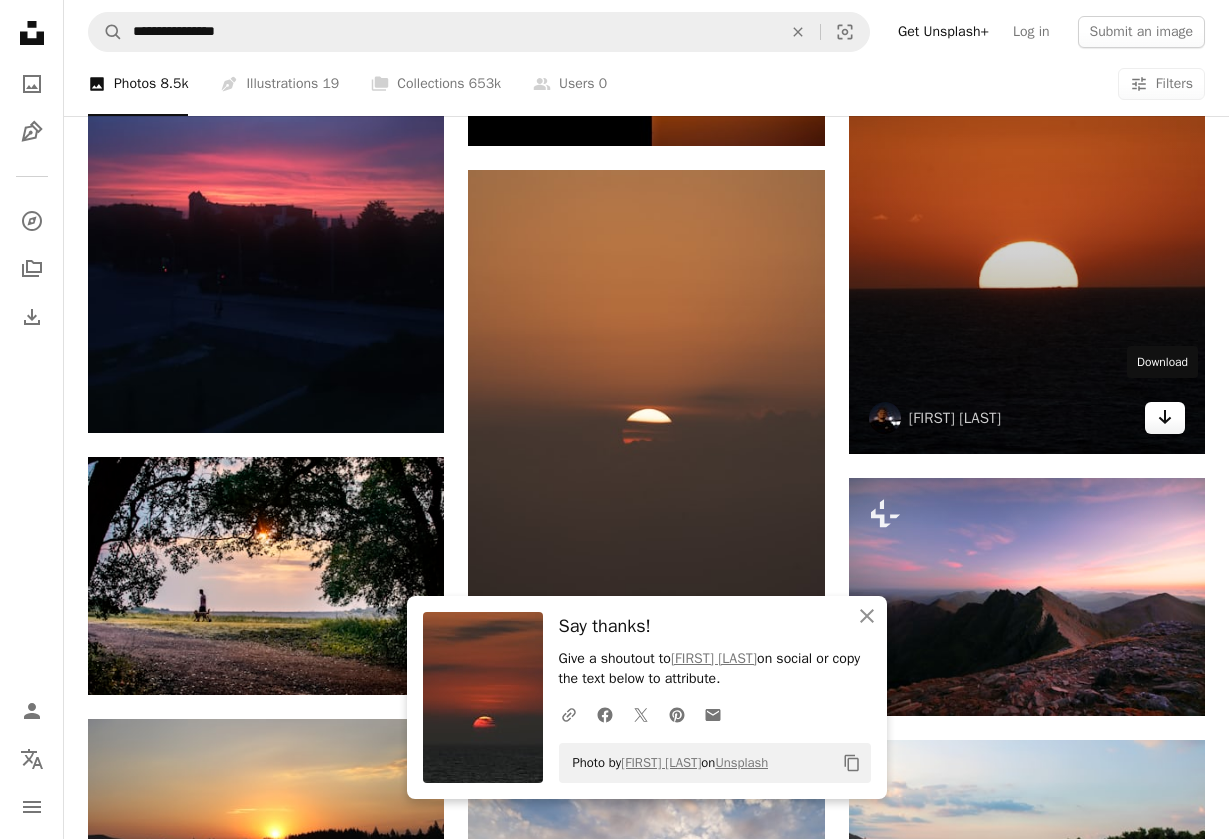 click on "Arrow pointing down" 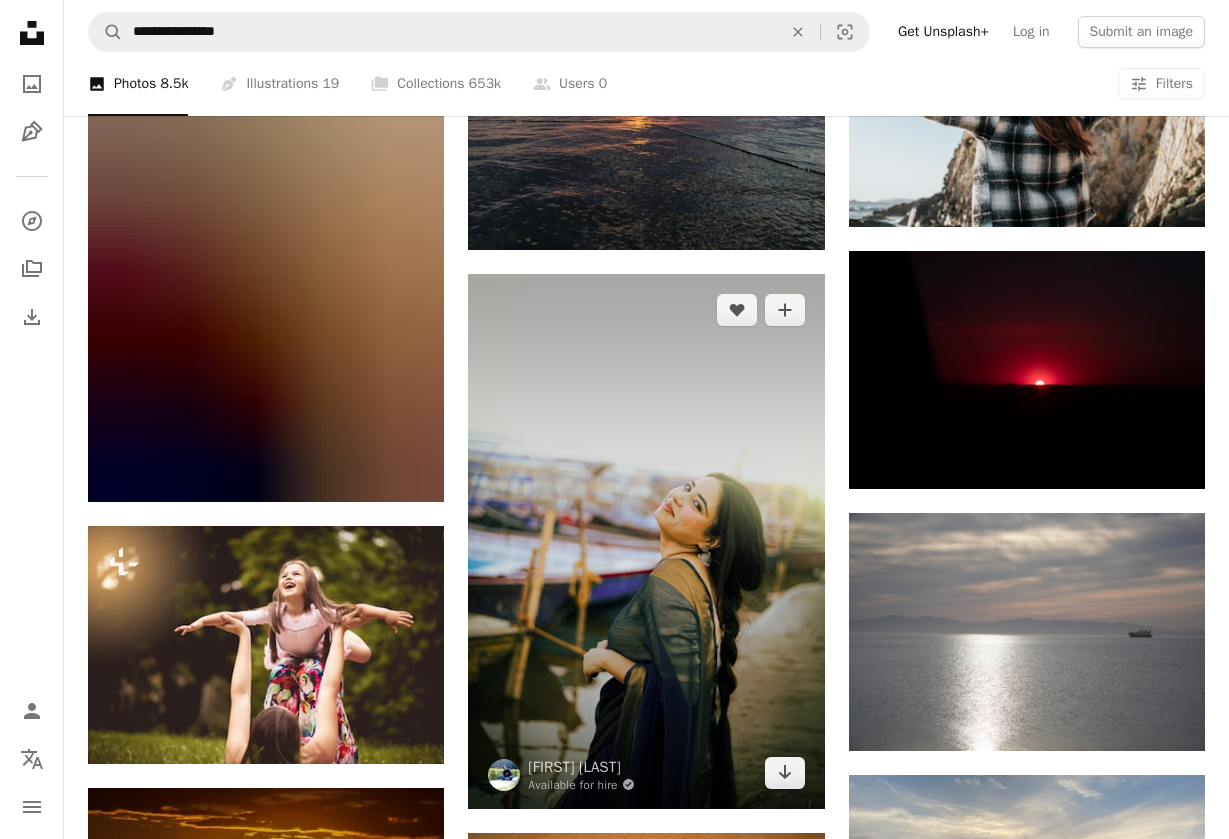 scroll, scrollTop: 16174, scrollLeft: 0, axis: vertical 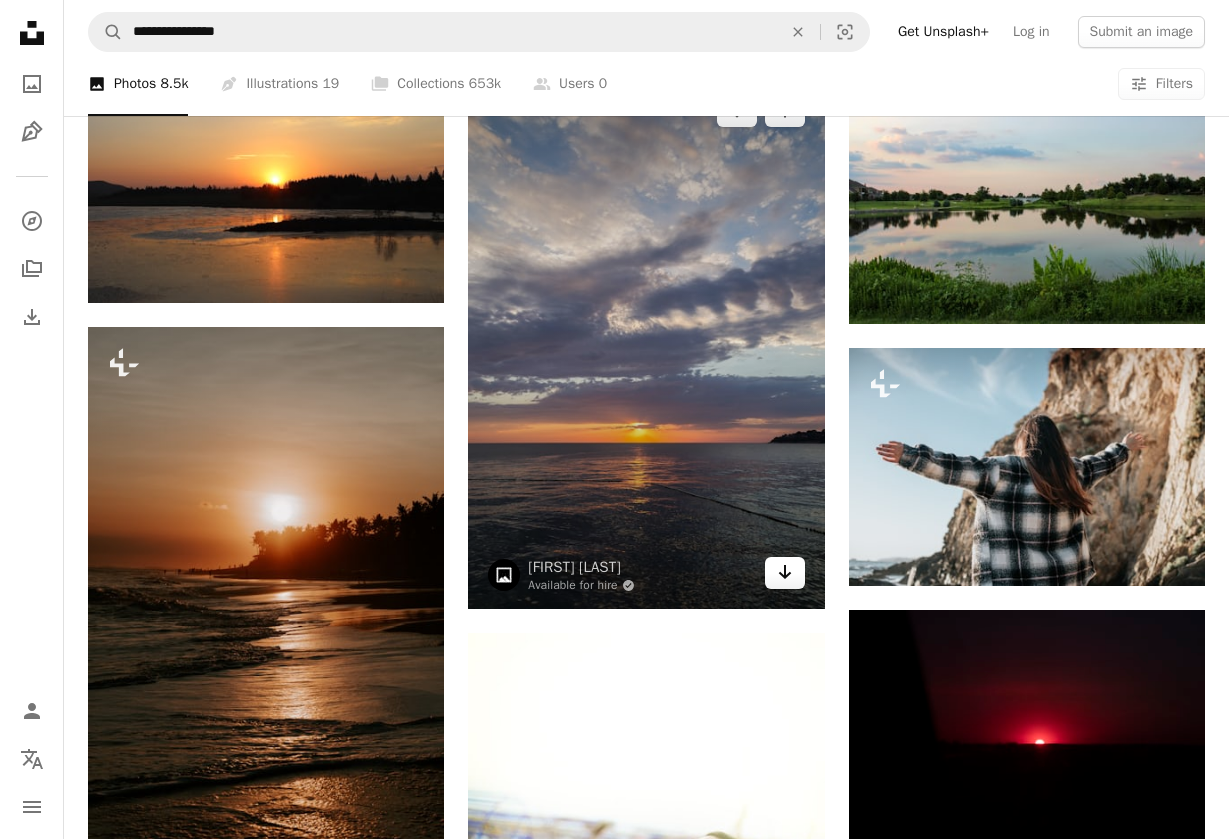 click on "Arrow pointing down" 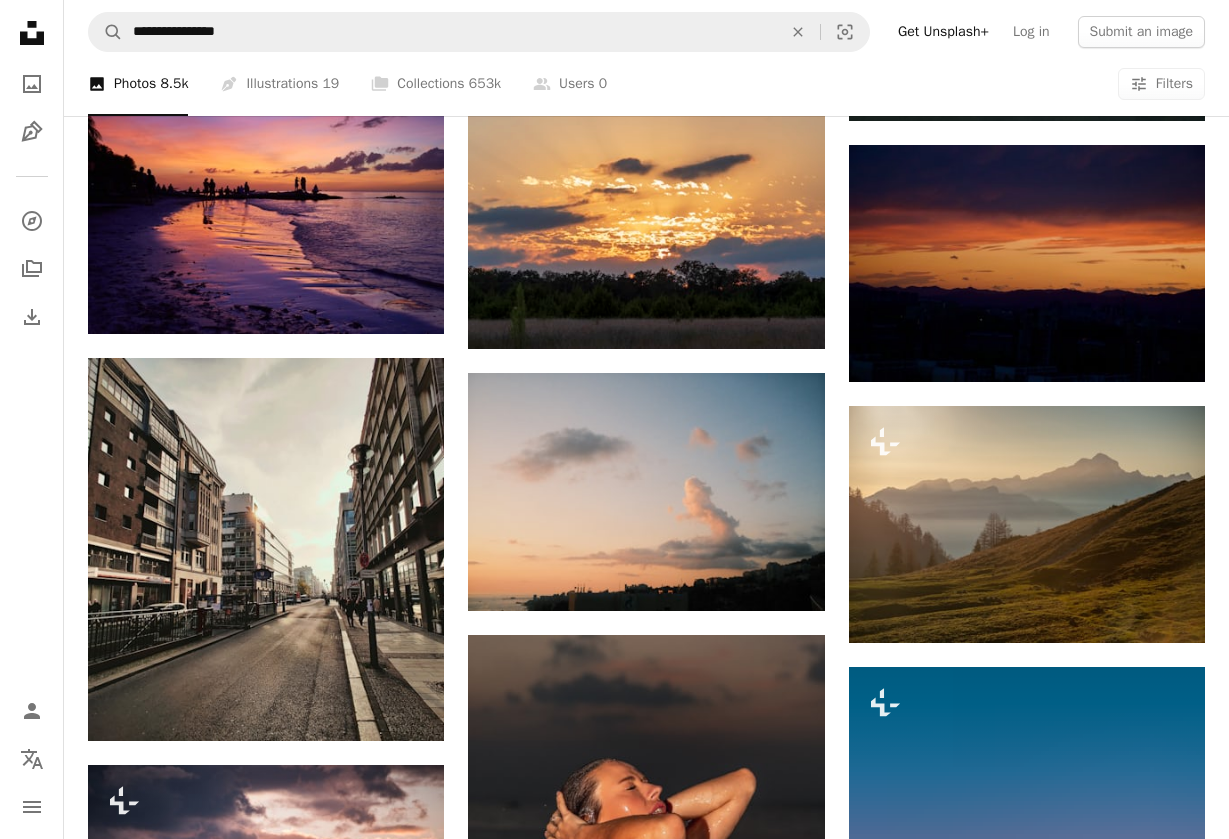 scroll, scrollTop: 28107, scrollLeft: 0, axis: vertical 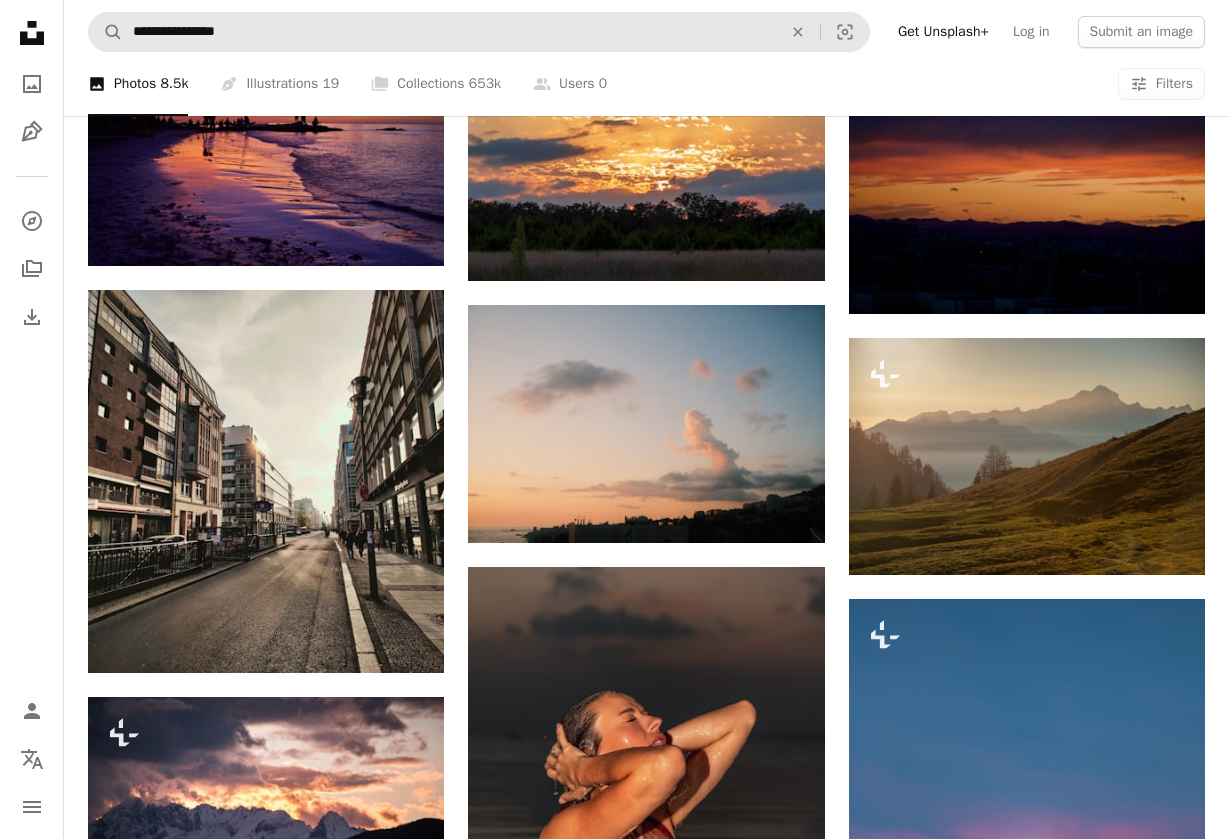 click on "**********" at bounding box center (449, 32) 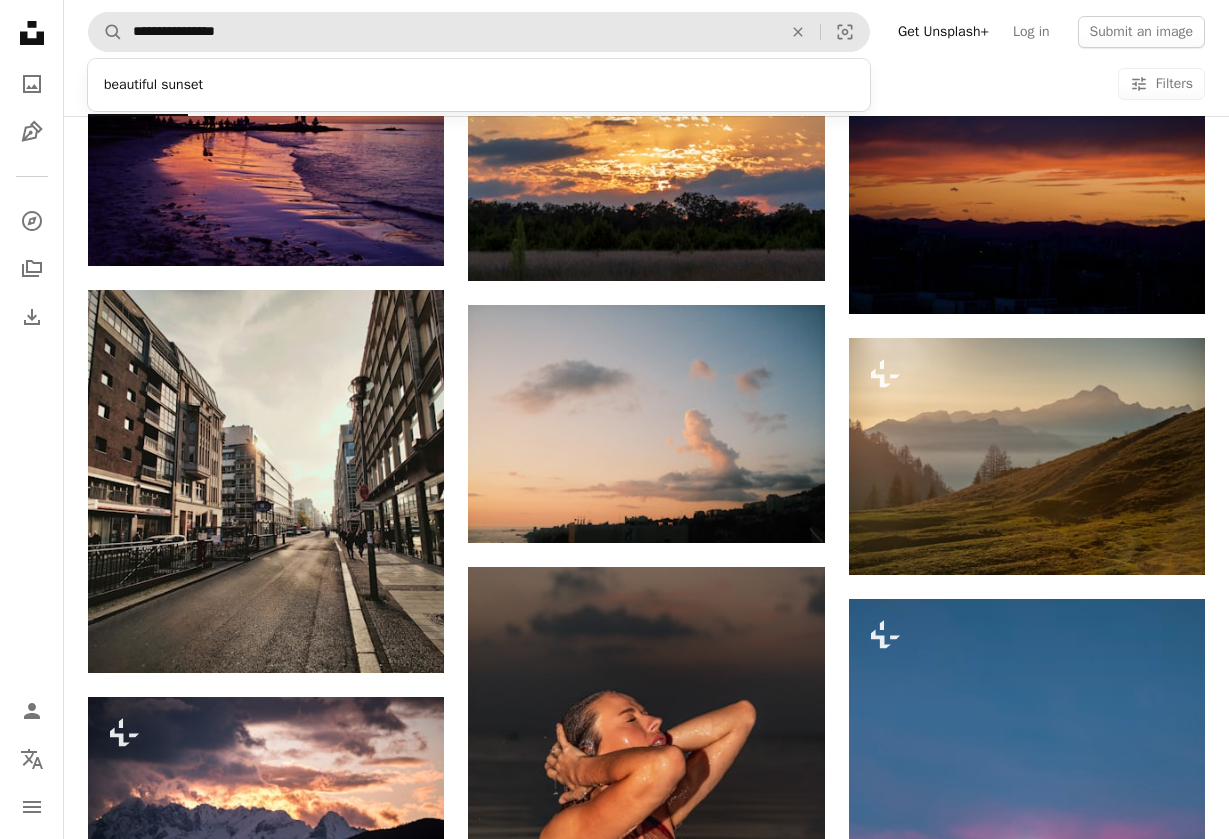 click on "**********" at bounding box center (449, 32) 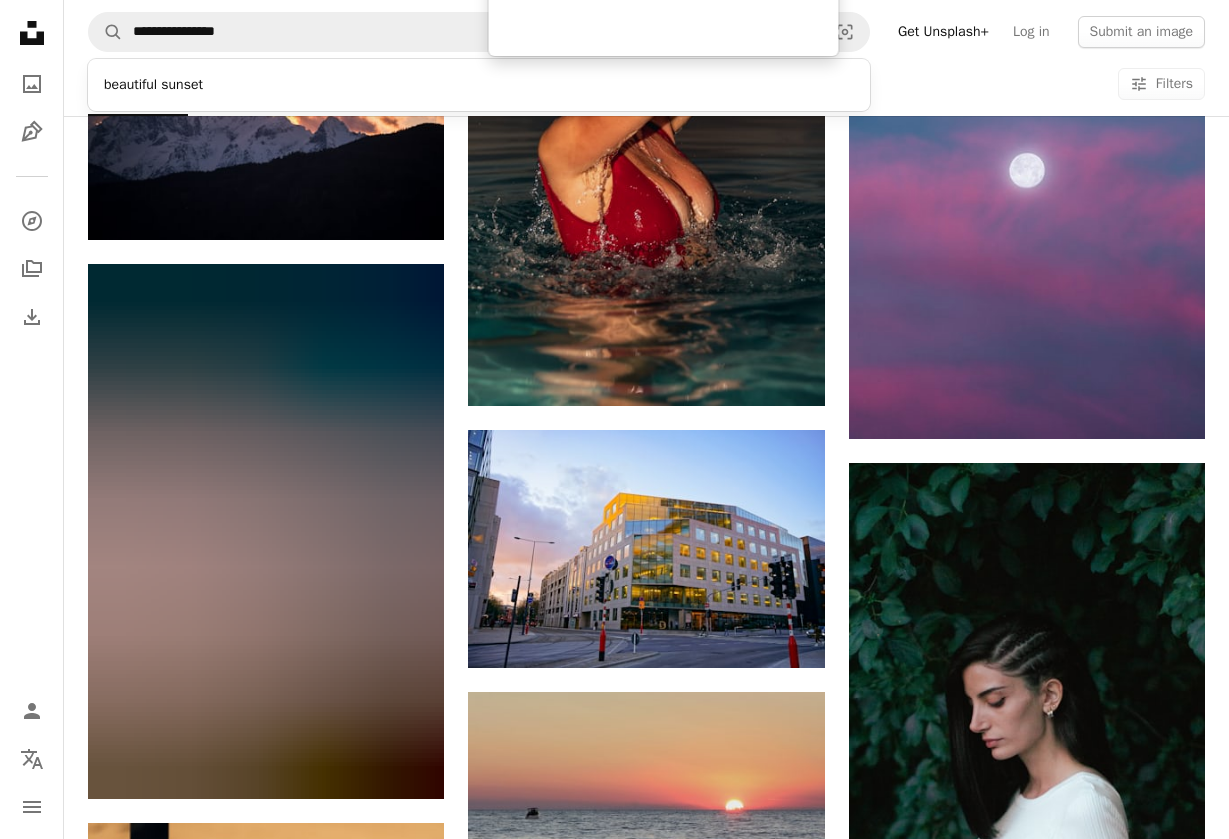 scroll, scrollTop: 28804, scrollLeft: 0, axis: vertical 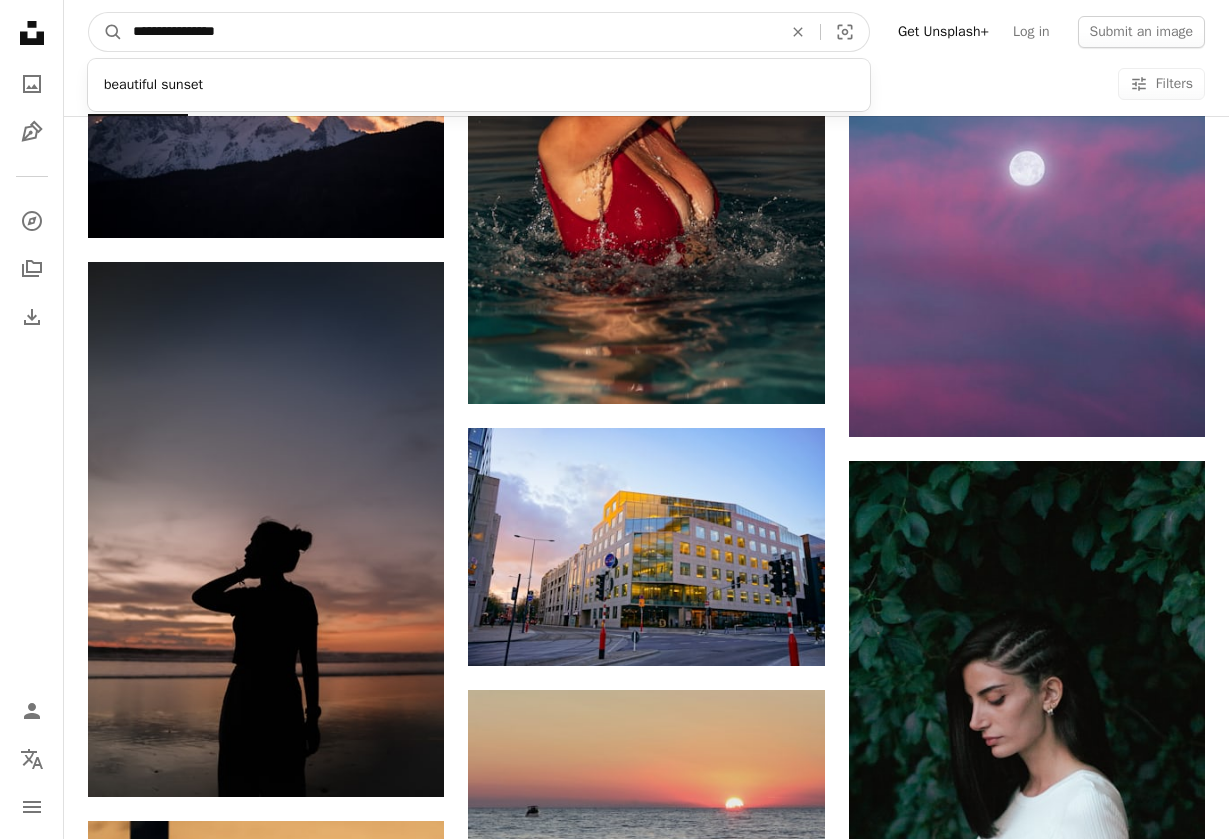 click on "**********" at bounding box center (449, 32) 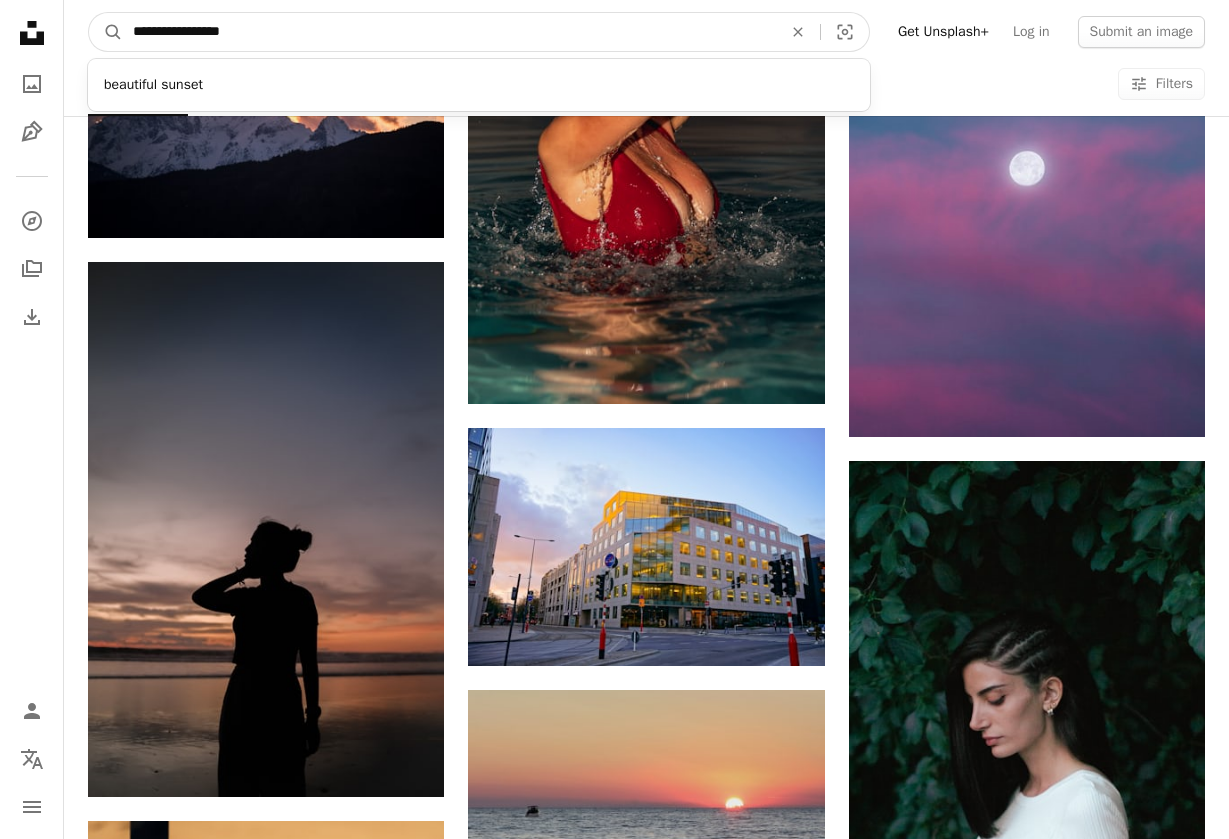 click on "**********" at bounding box center (449, 32) 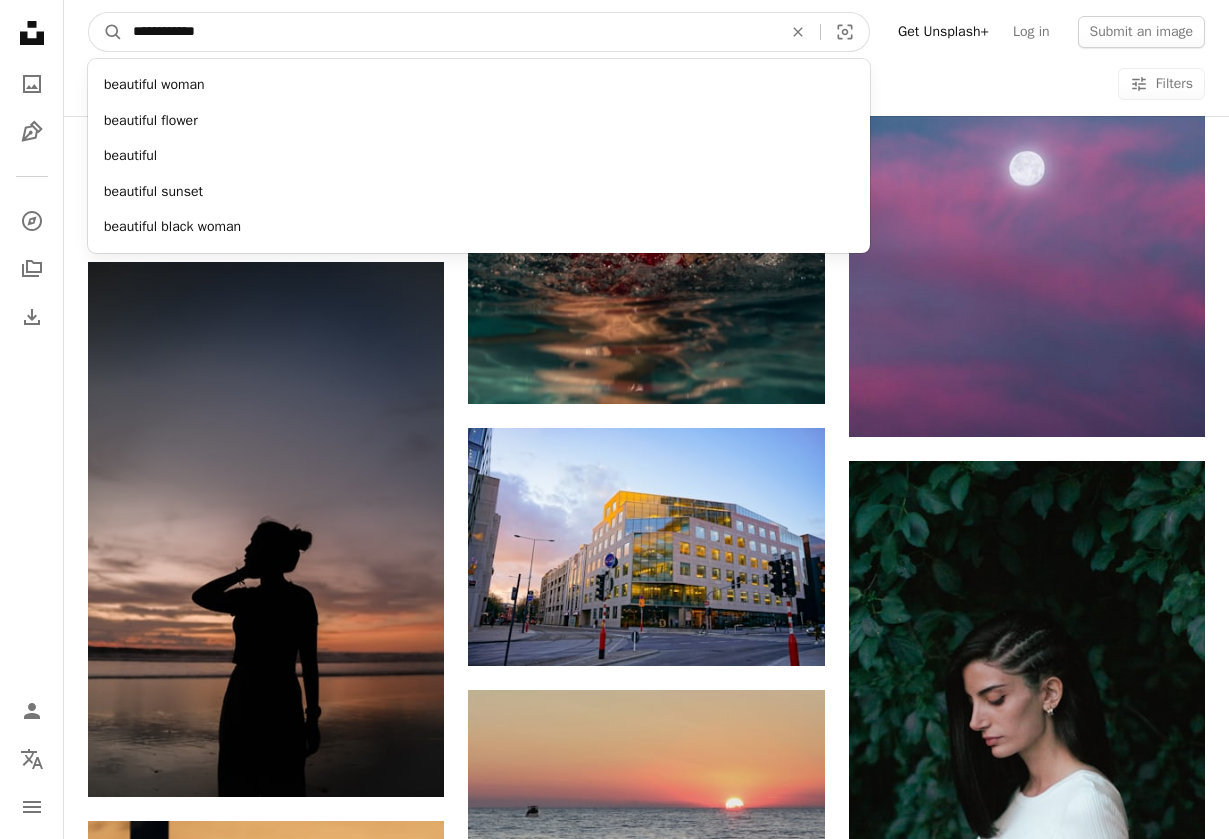 type on "**********" 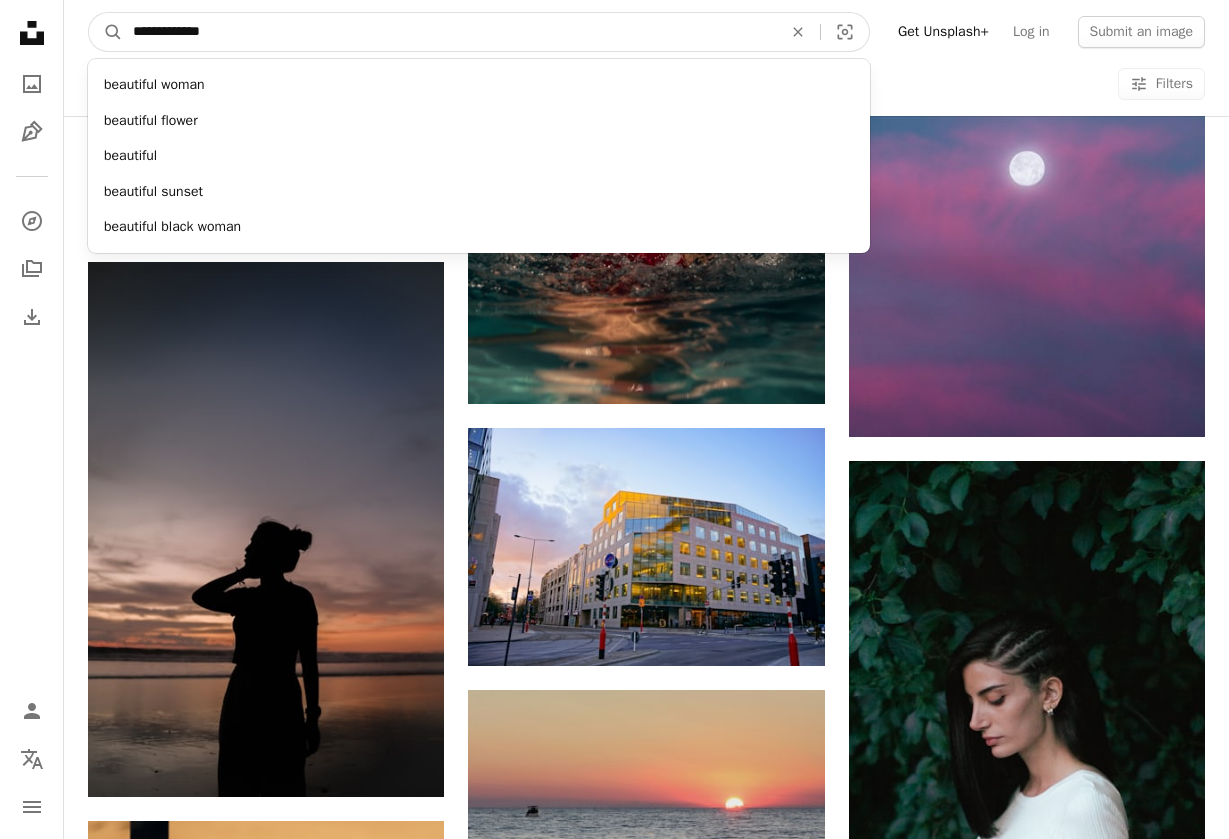 click on "A magnifying glass" at bounding box center [106, 32] 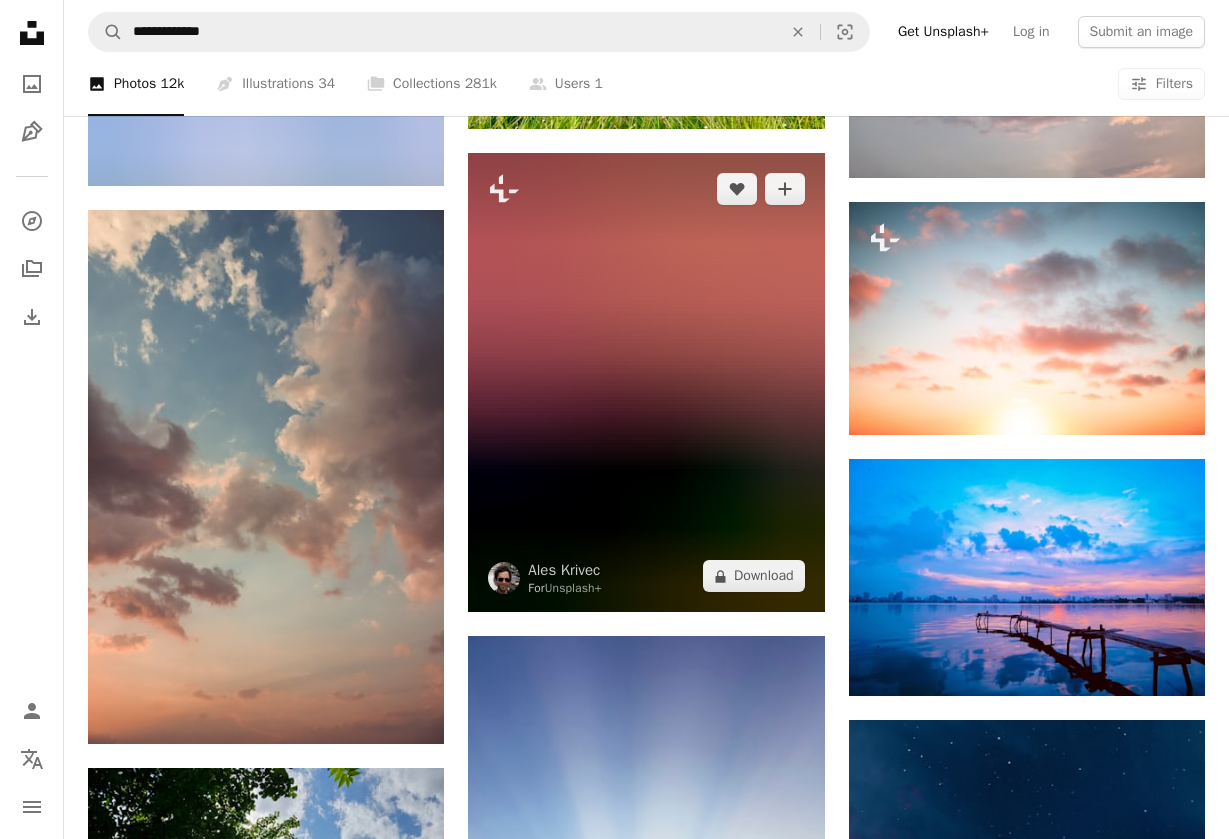 scroll, scrollTop: 1108, scrollLeft: 0, axis: vertical 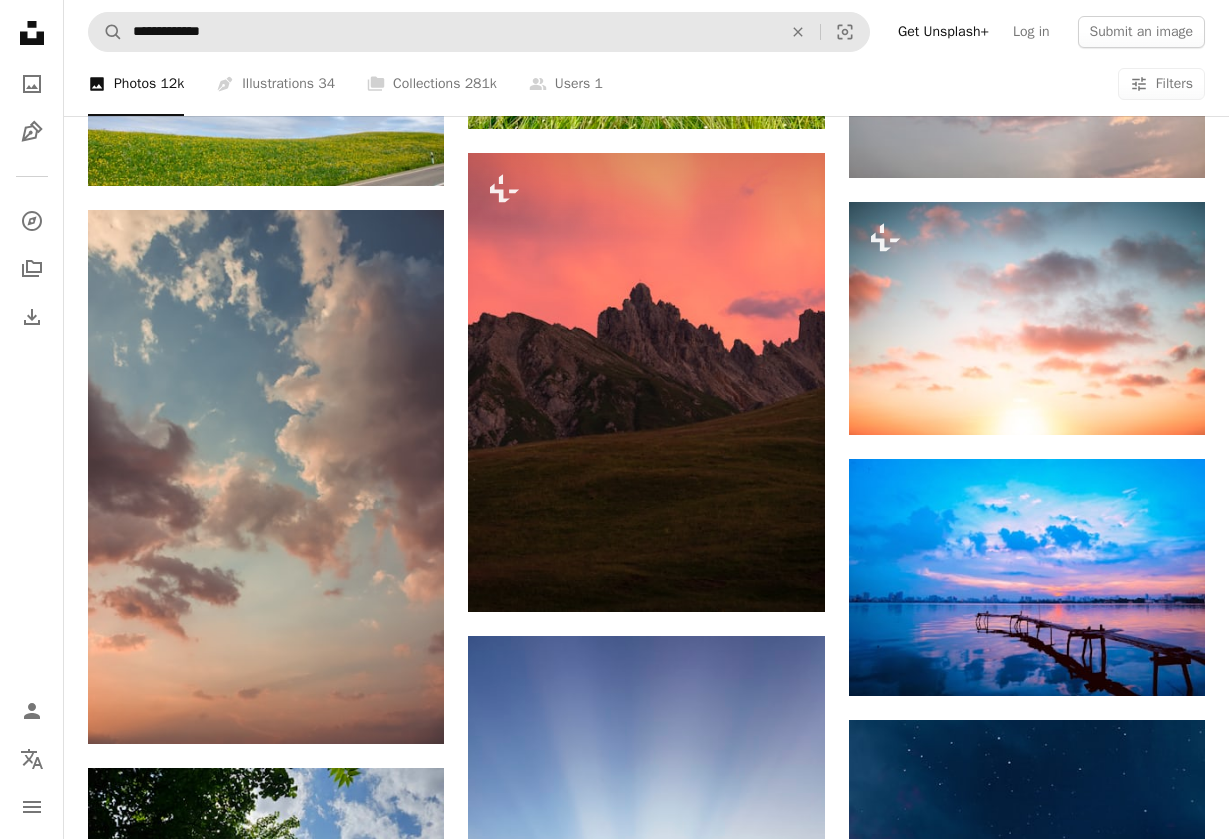 click on "**********" at bounding box center (449, 32) 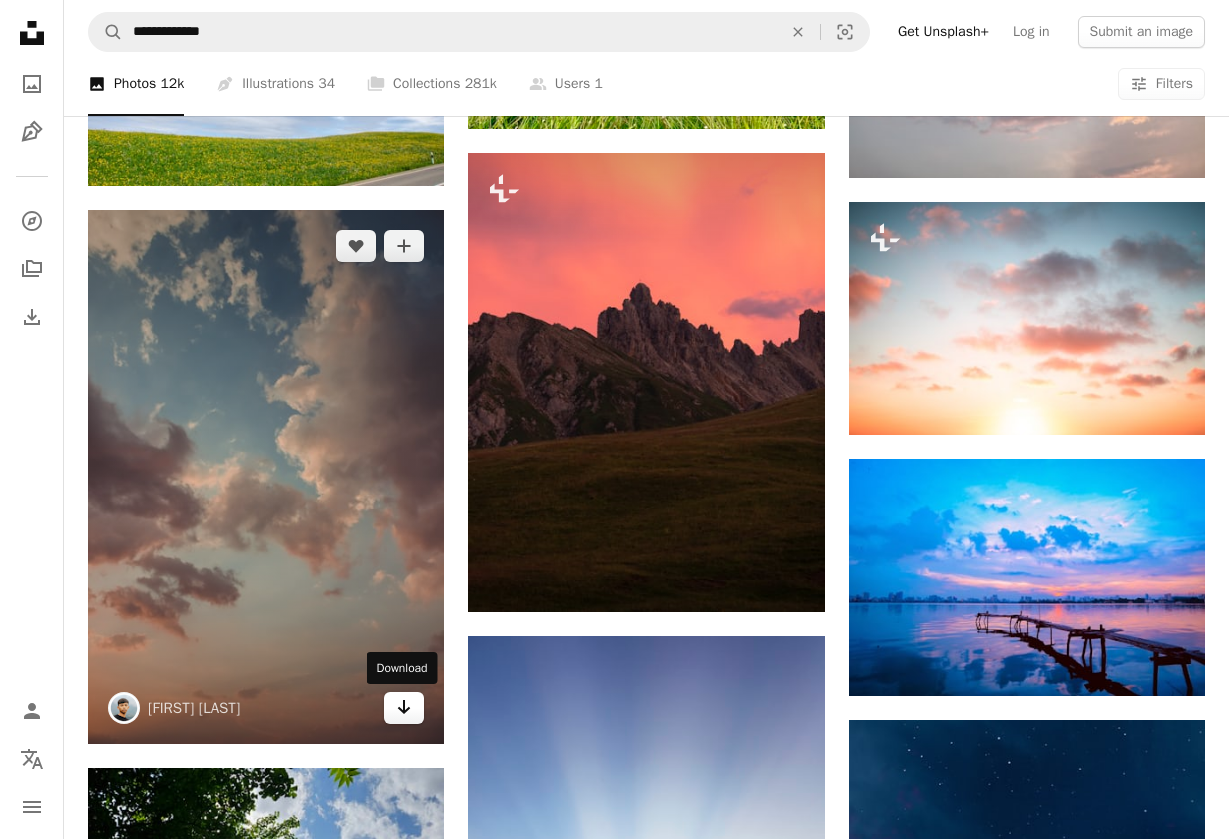 click on "Arrow pointing down" 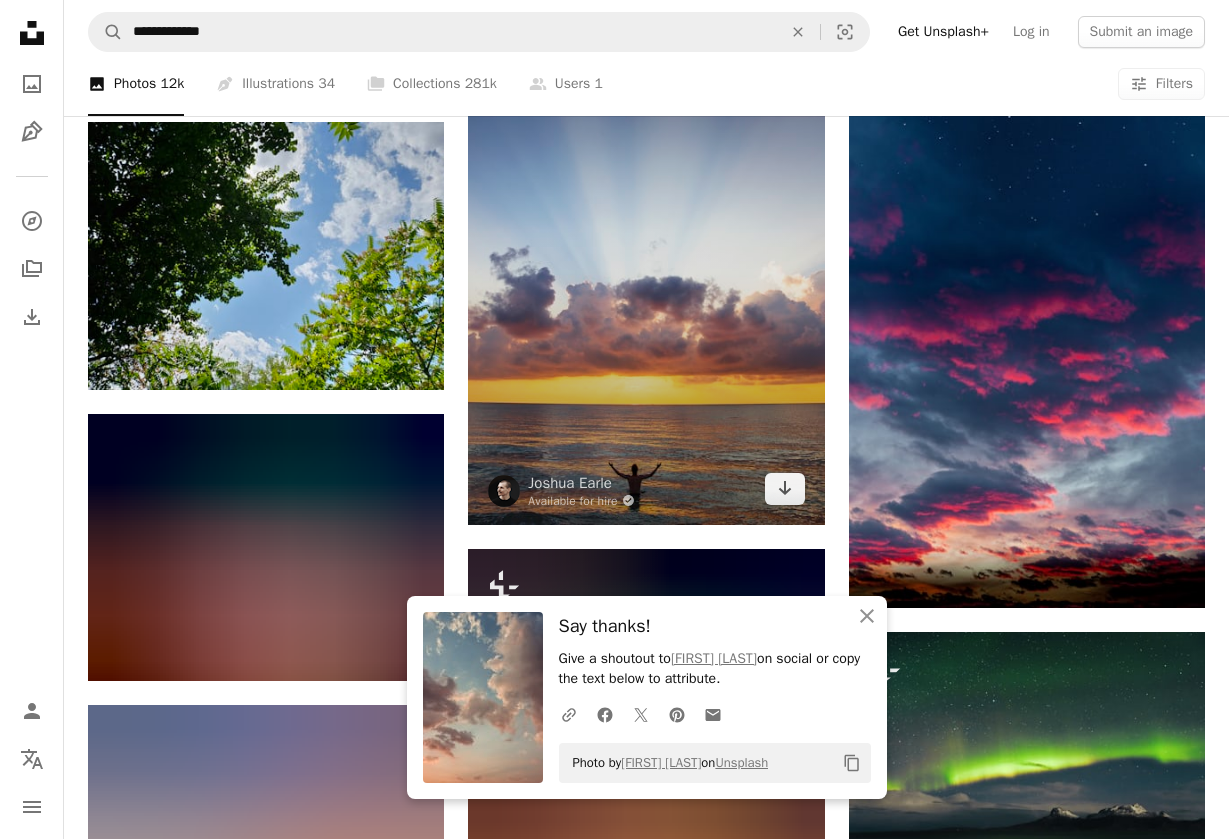 scroll, scrollTop: 1755, scrollLeft: 0, axis: vertical 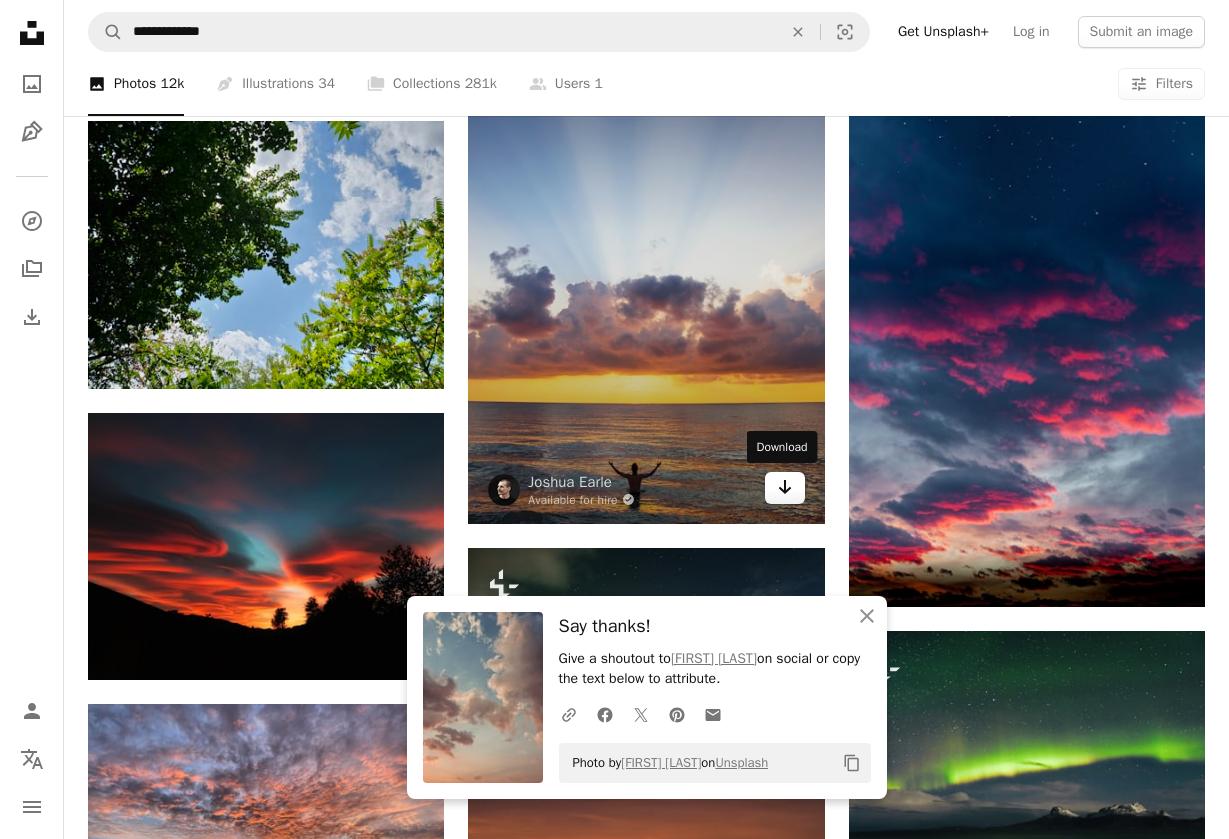 click on "Arrow pointing down" 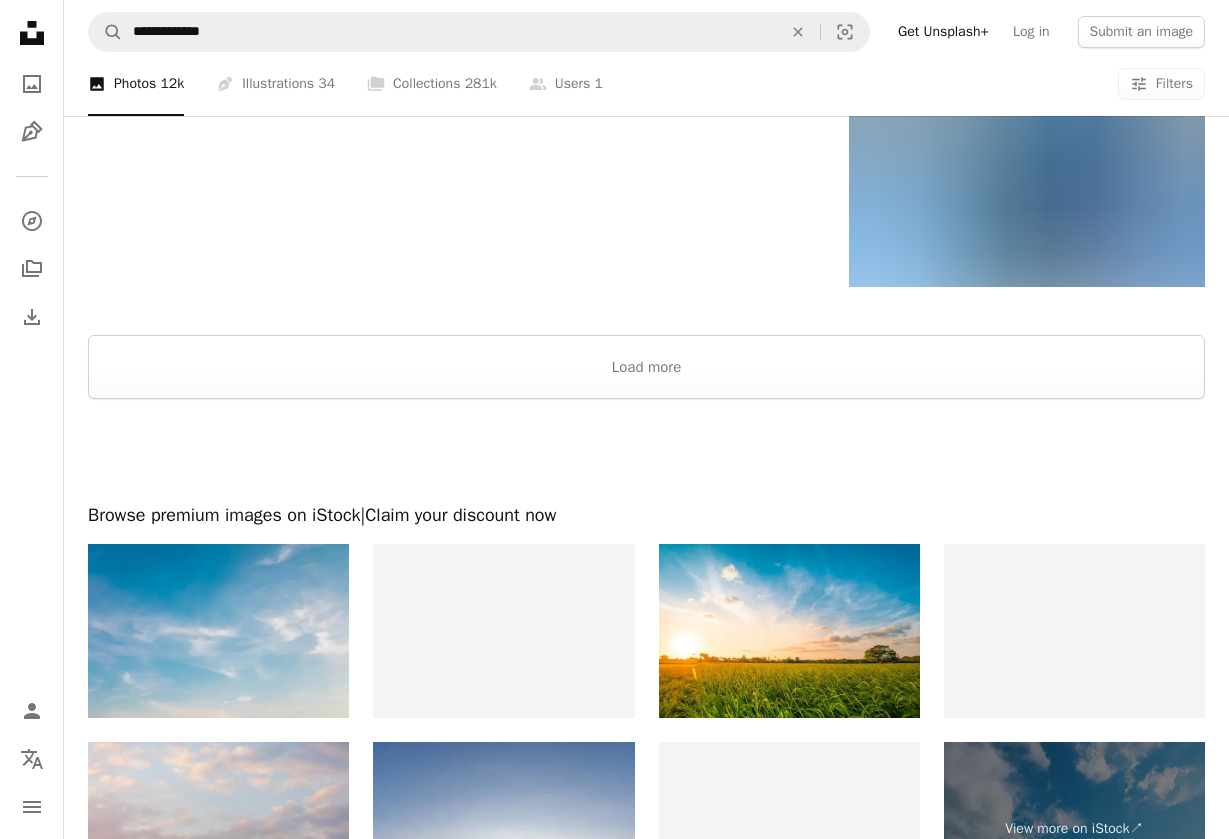 scroll, scrollTop: 3120, scrollLeft: 0, axis: vertical 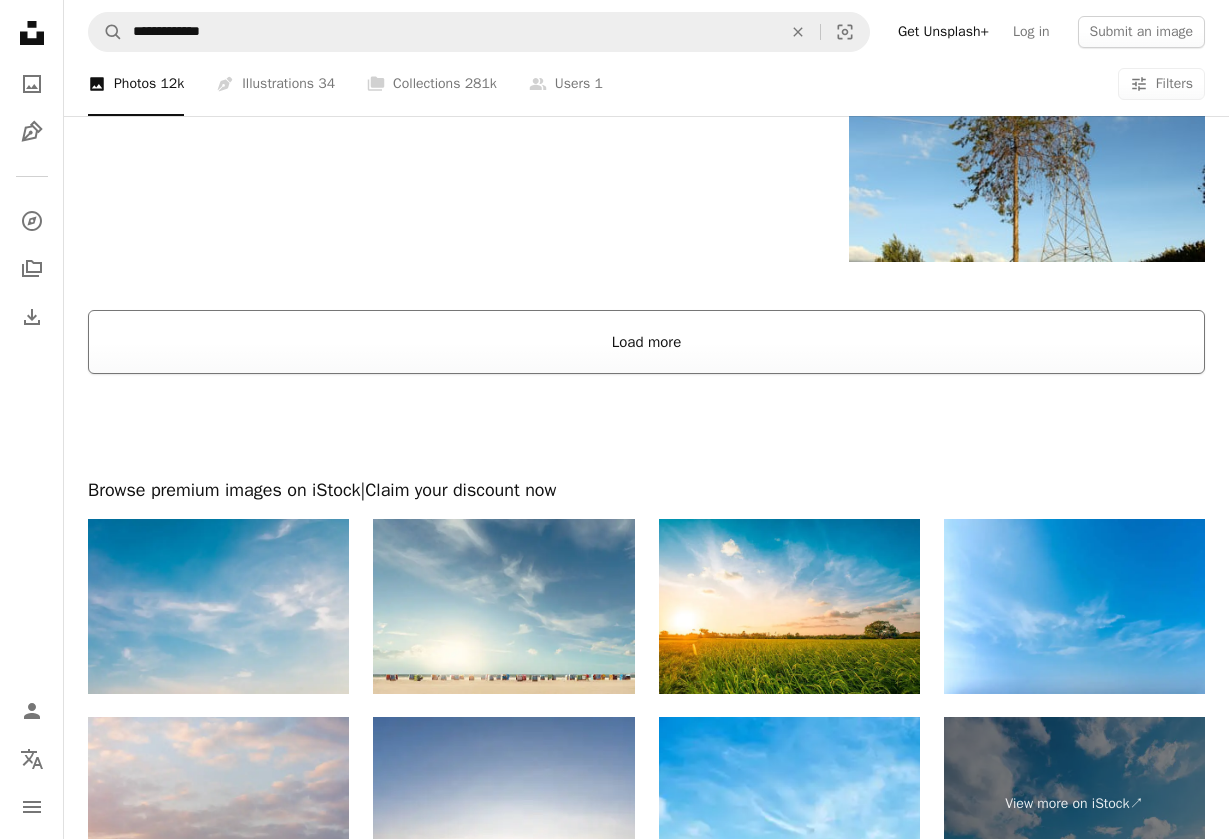 click on "Load more" at bounding box center [646, 342] 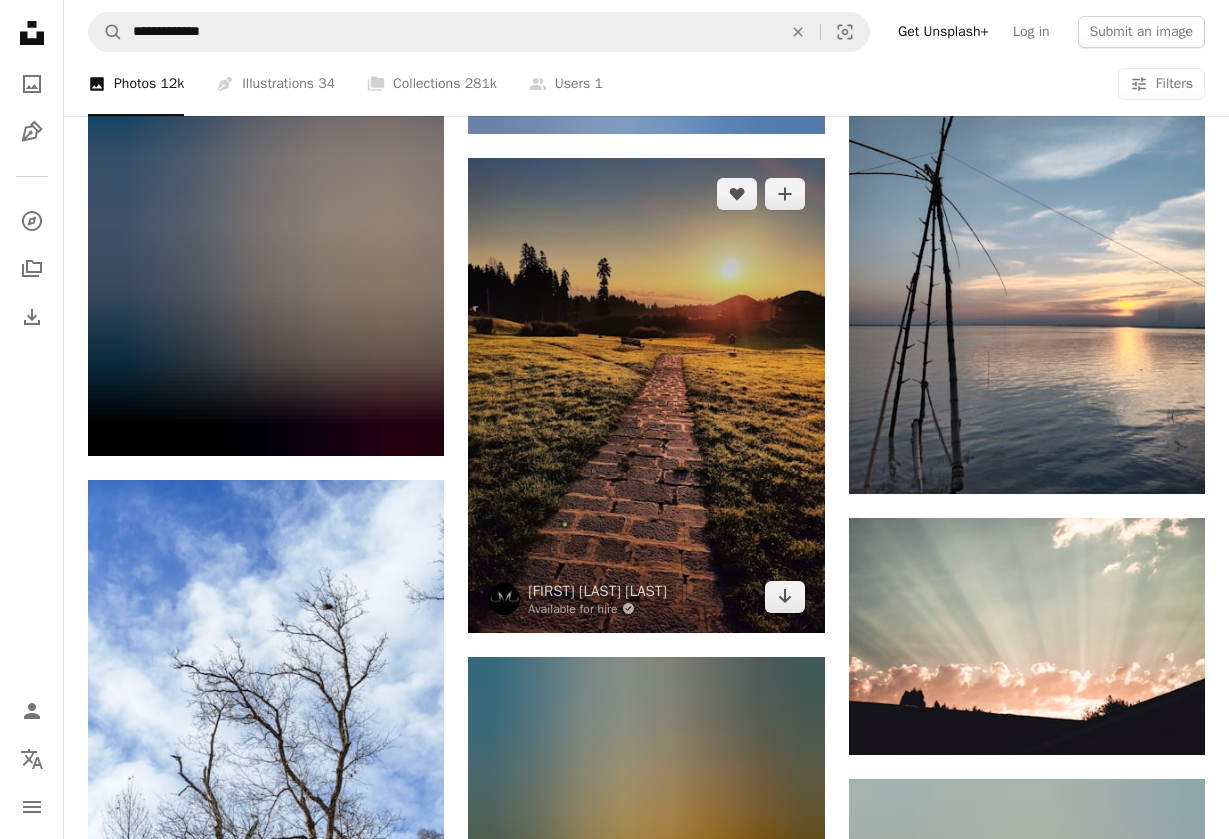 scroll, scrollTop: 3400, scrollLeft: 0, axis: vertical 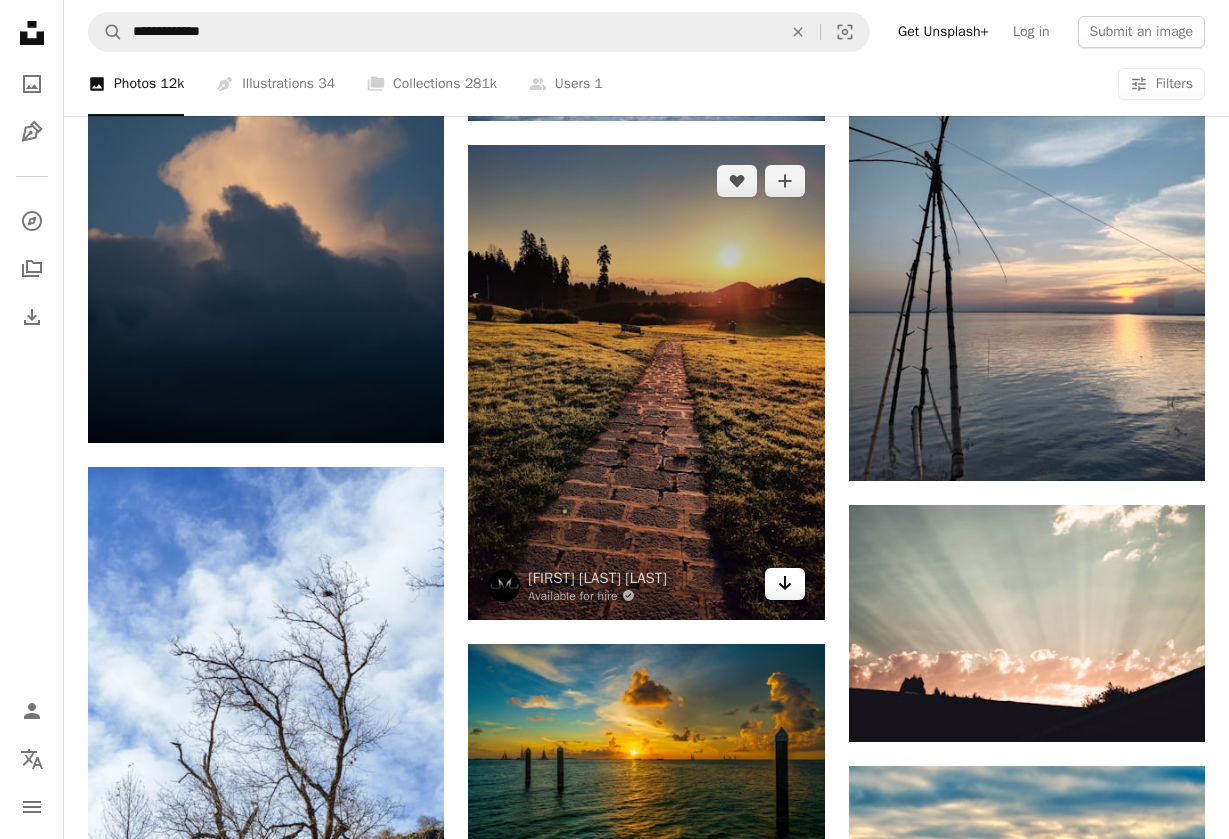 click on "Arrow pointing down" at bounding box center [785, 584] 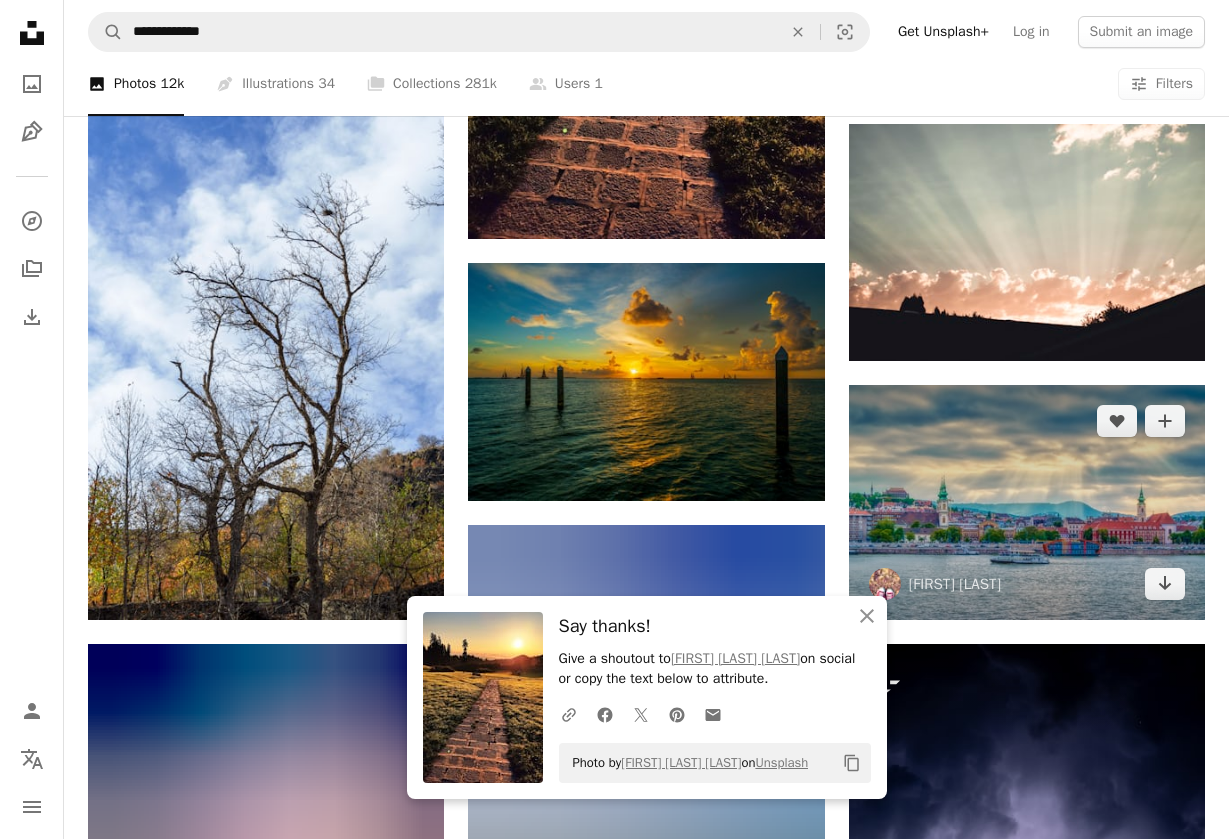 scroll, scrollTop: 3809, scrollLeft: 0, axis: vertical 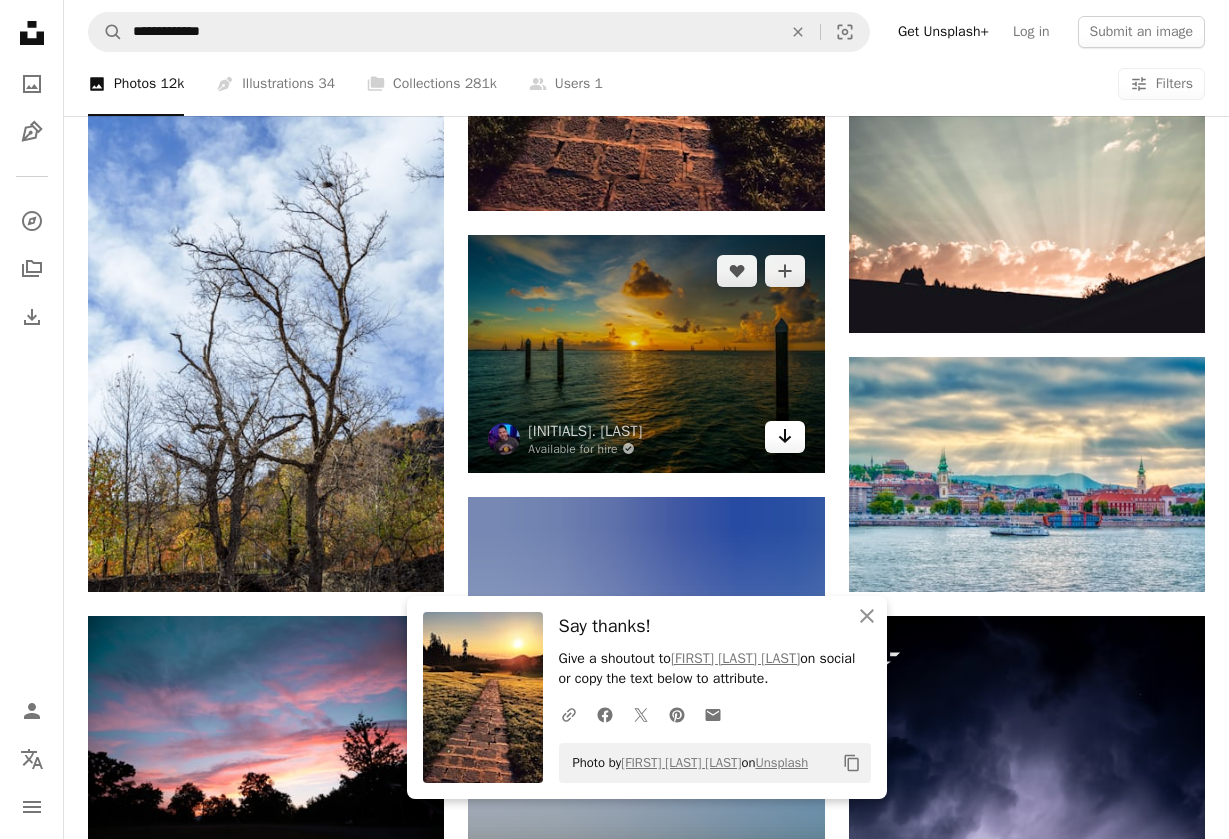 click on "Arrow pointing down" 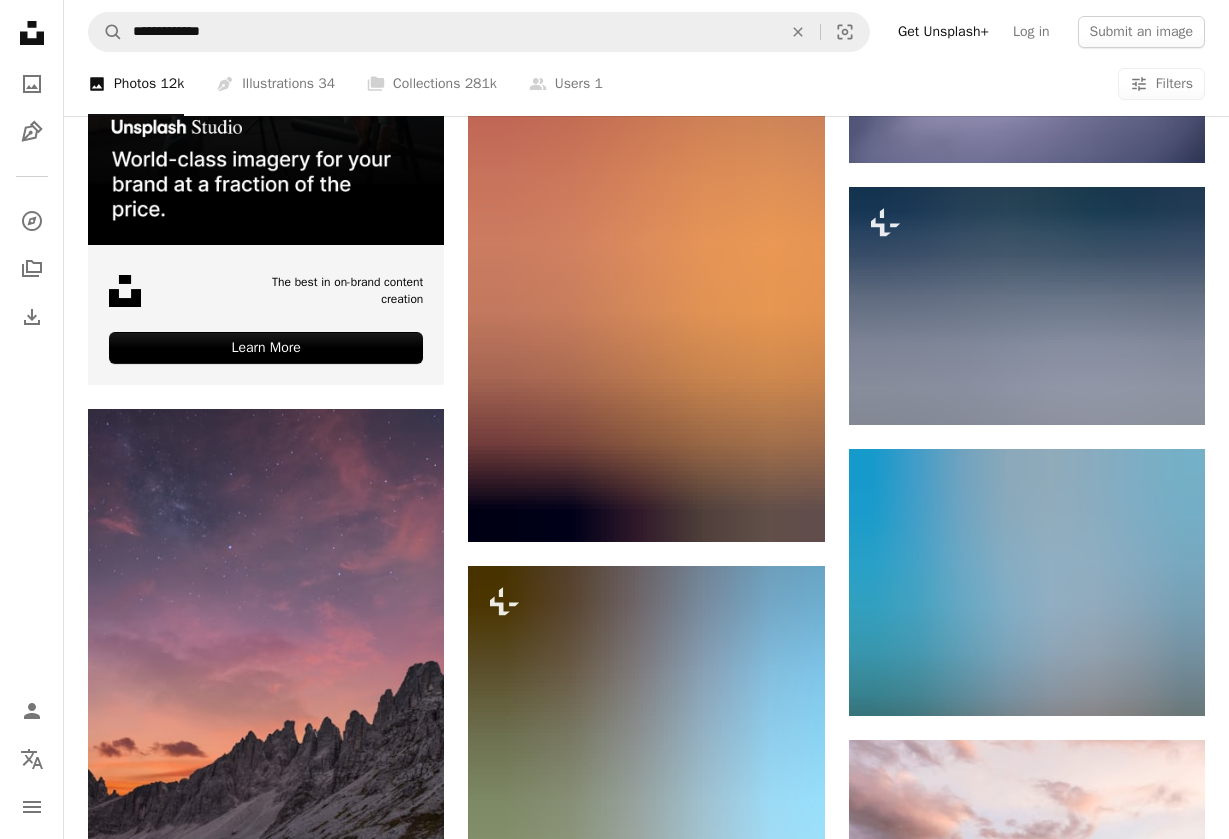 scroll, scrollTop: 5278, scrollLeft: 0, axis: vertical 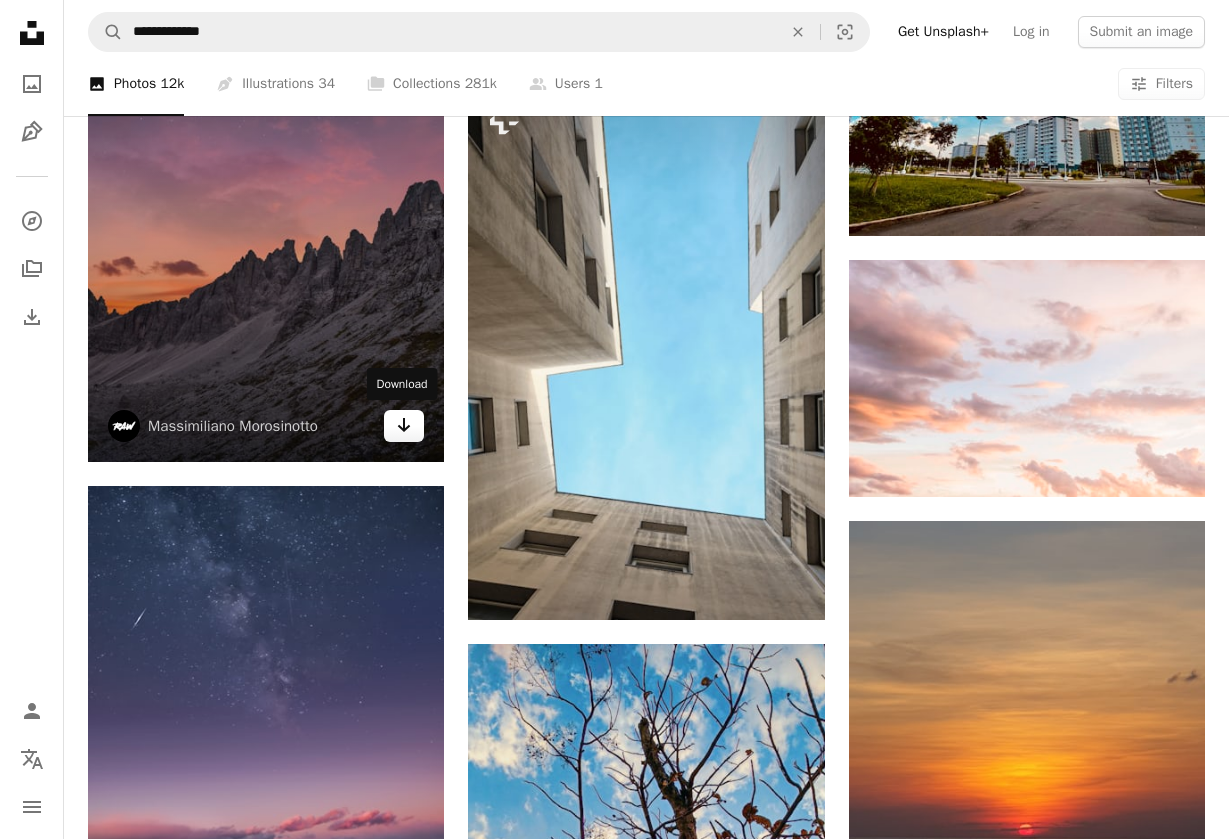 click 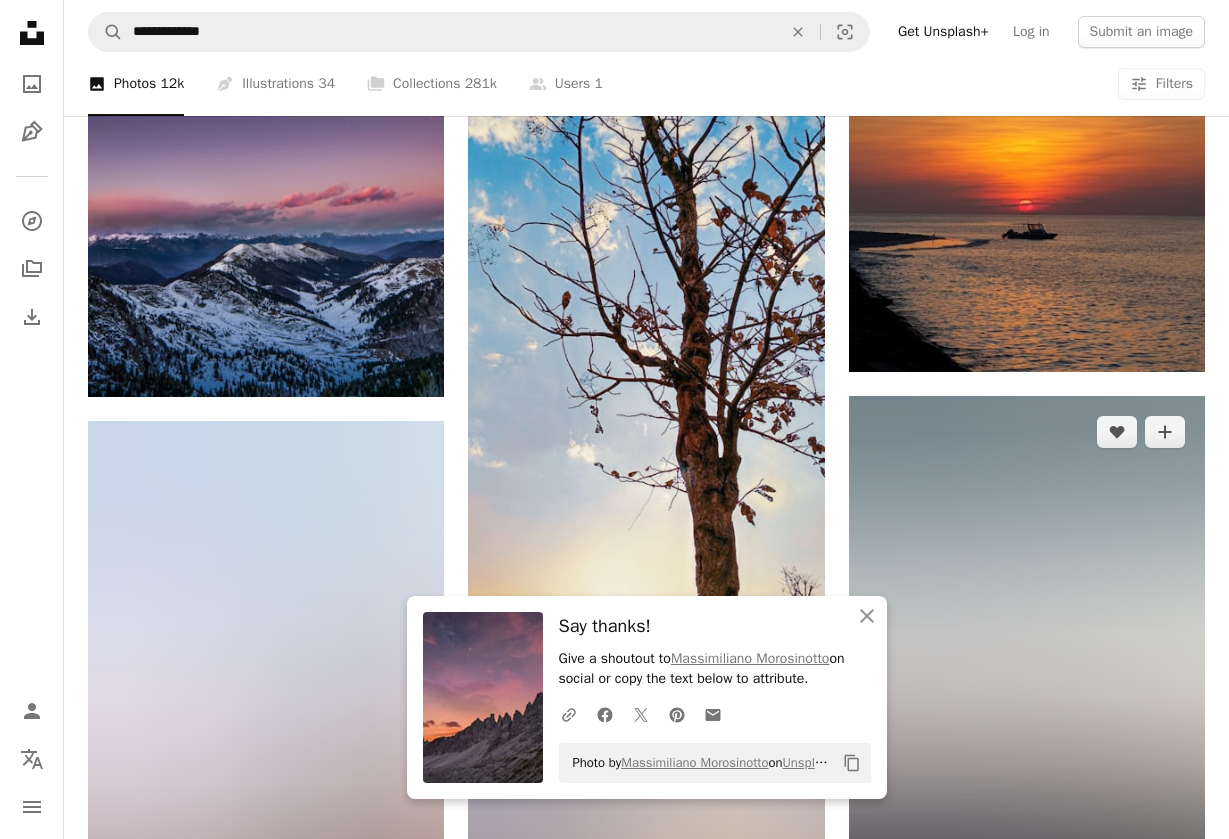 scroll, scrollTop: 5921, scrollLeft: 0, axis: vertical 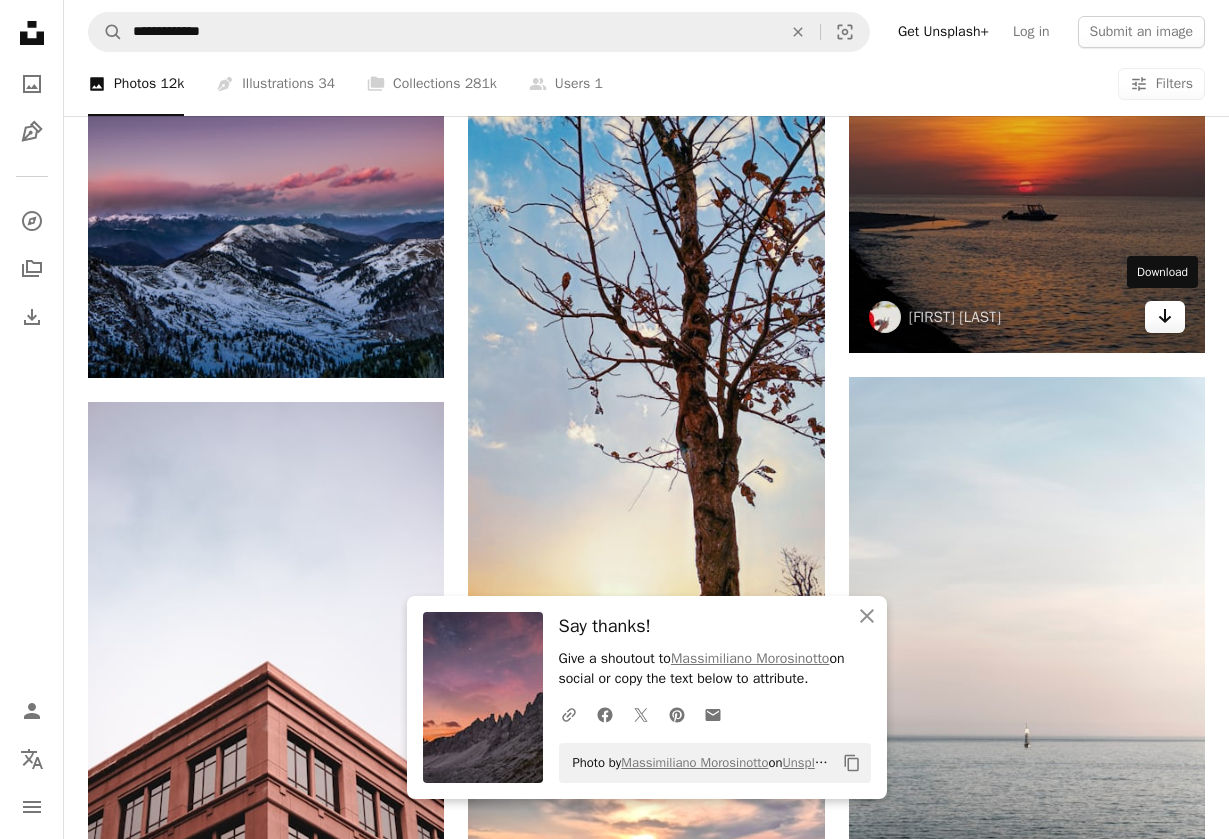 click on "Arrow pointing down" 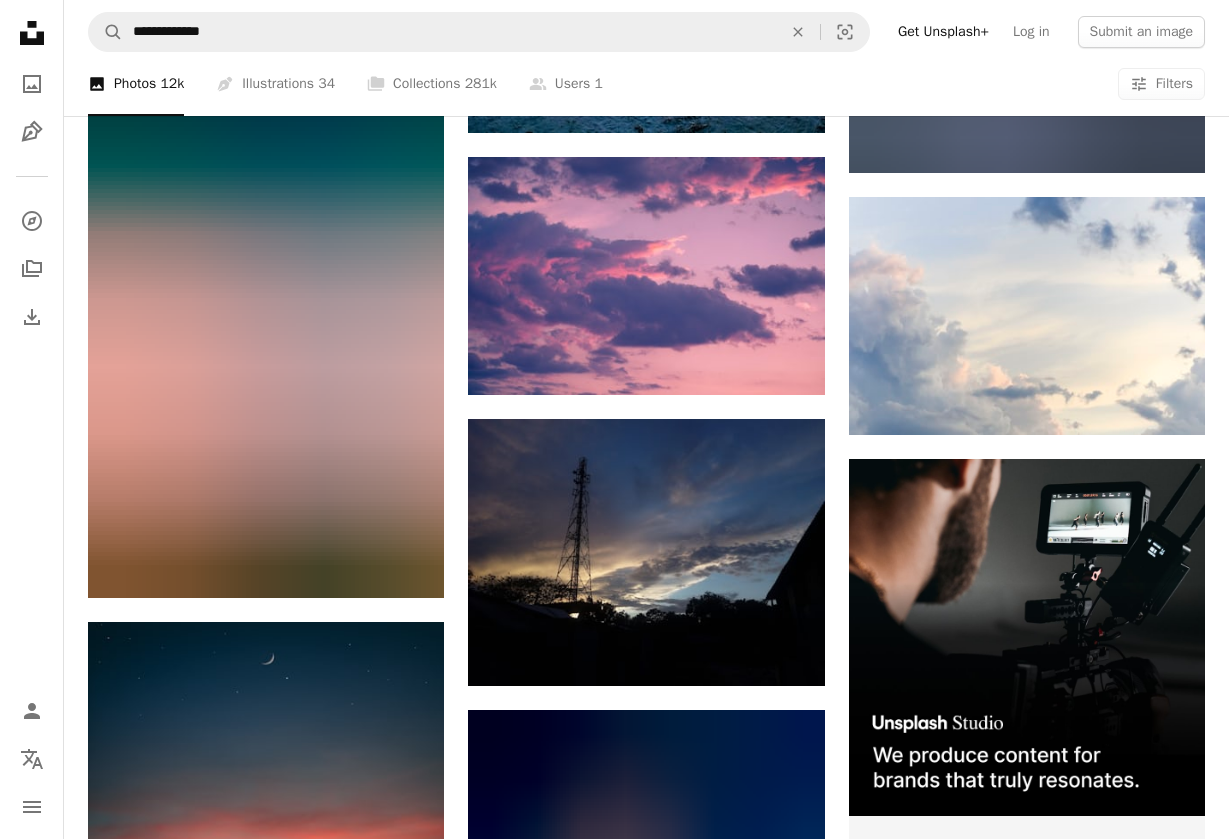 scroll, scrollTop: 6934, scrollLeft: 0, axis: vertical 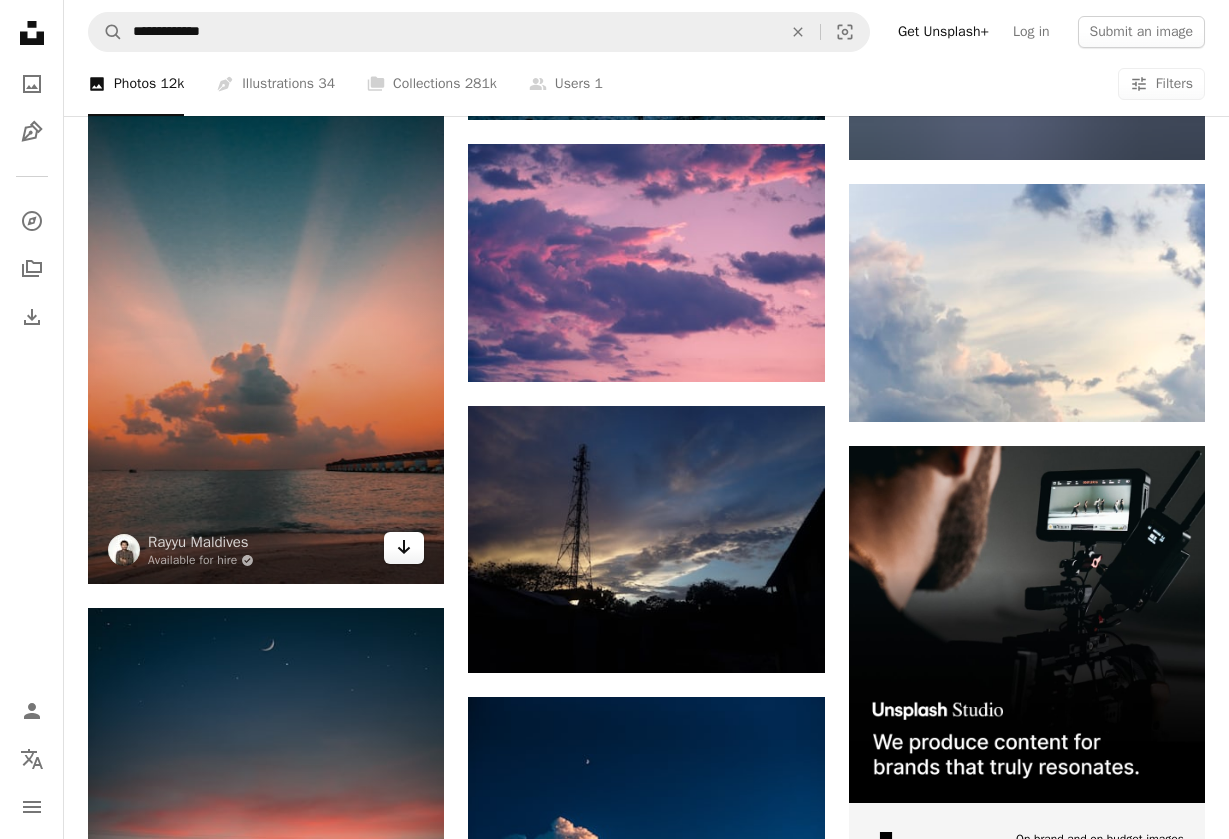 click on "Arrow pointing down" 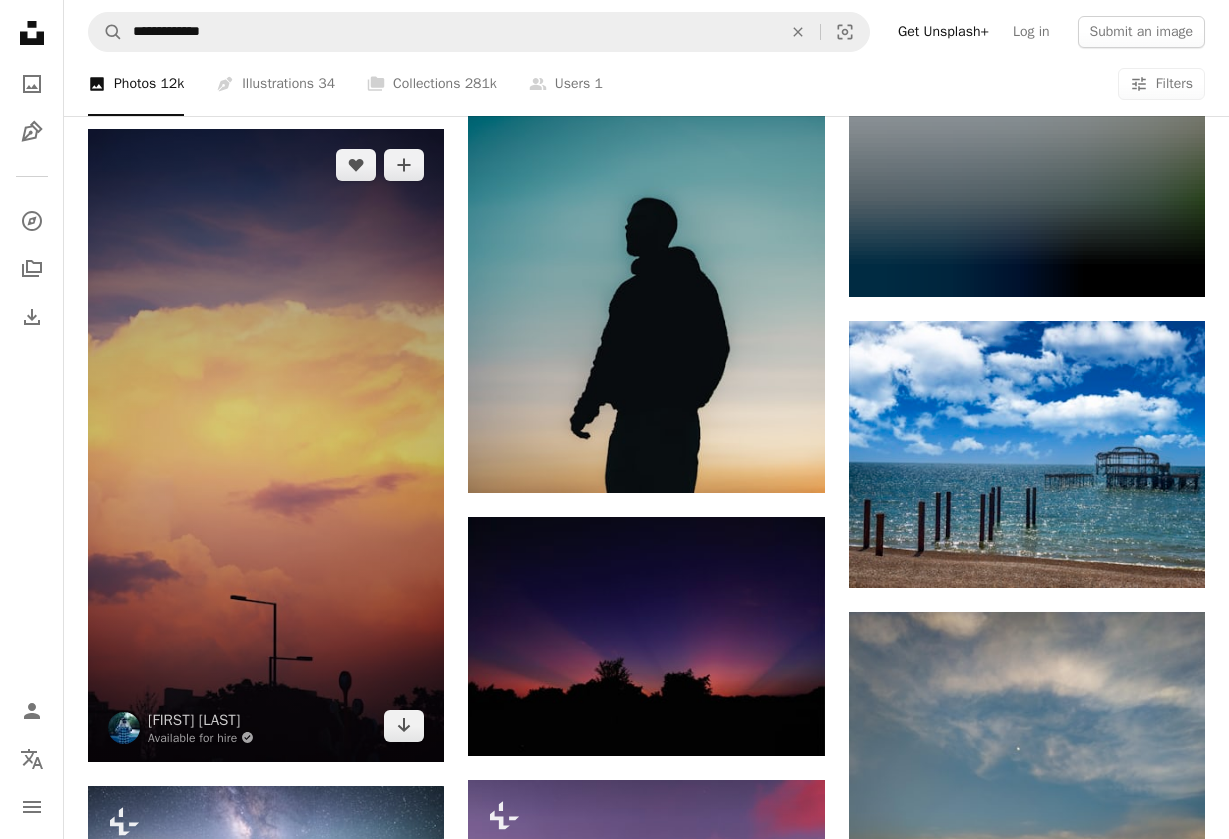 scroll, scrollTop: 10241, scrollLeft: 0, axis: vertical 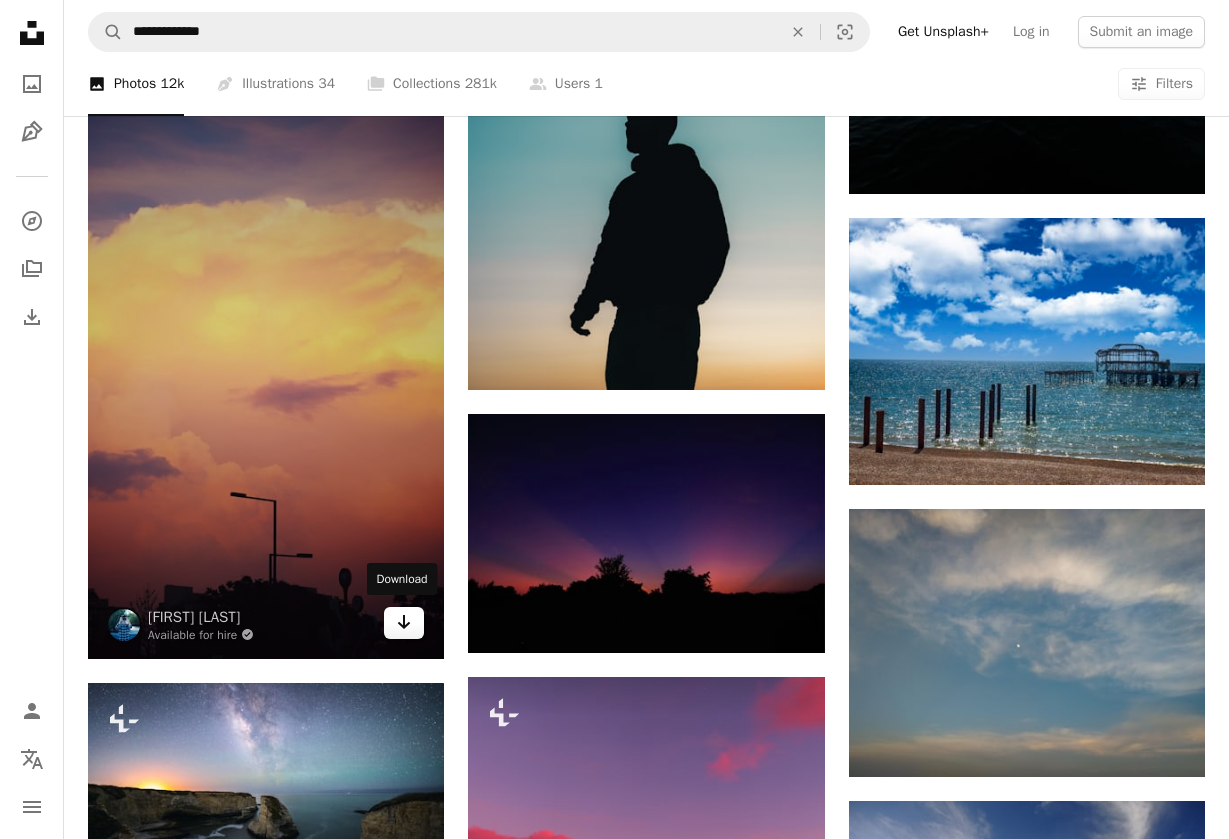 click 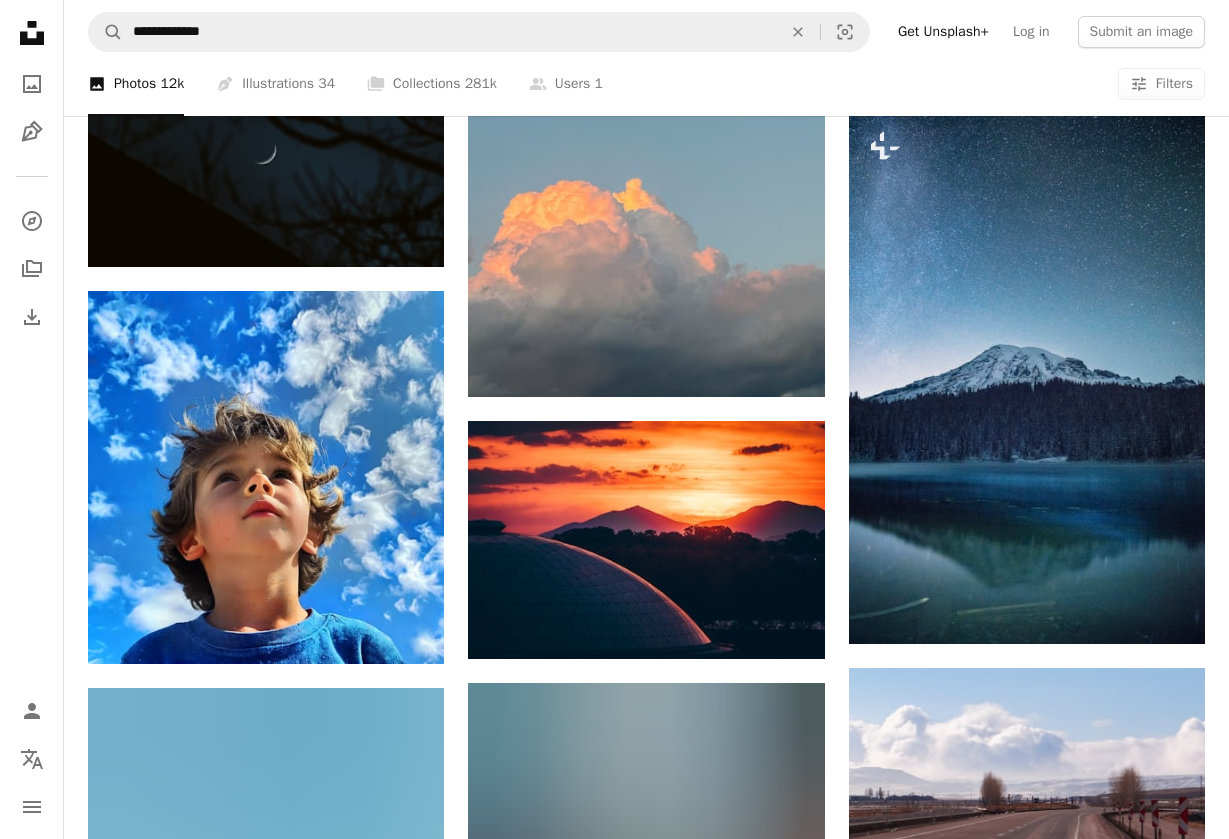 scroll, scrollTop: 20029, scrollLeft: 0, axis: vertical 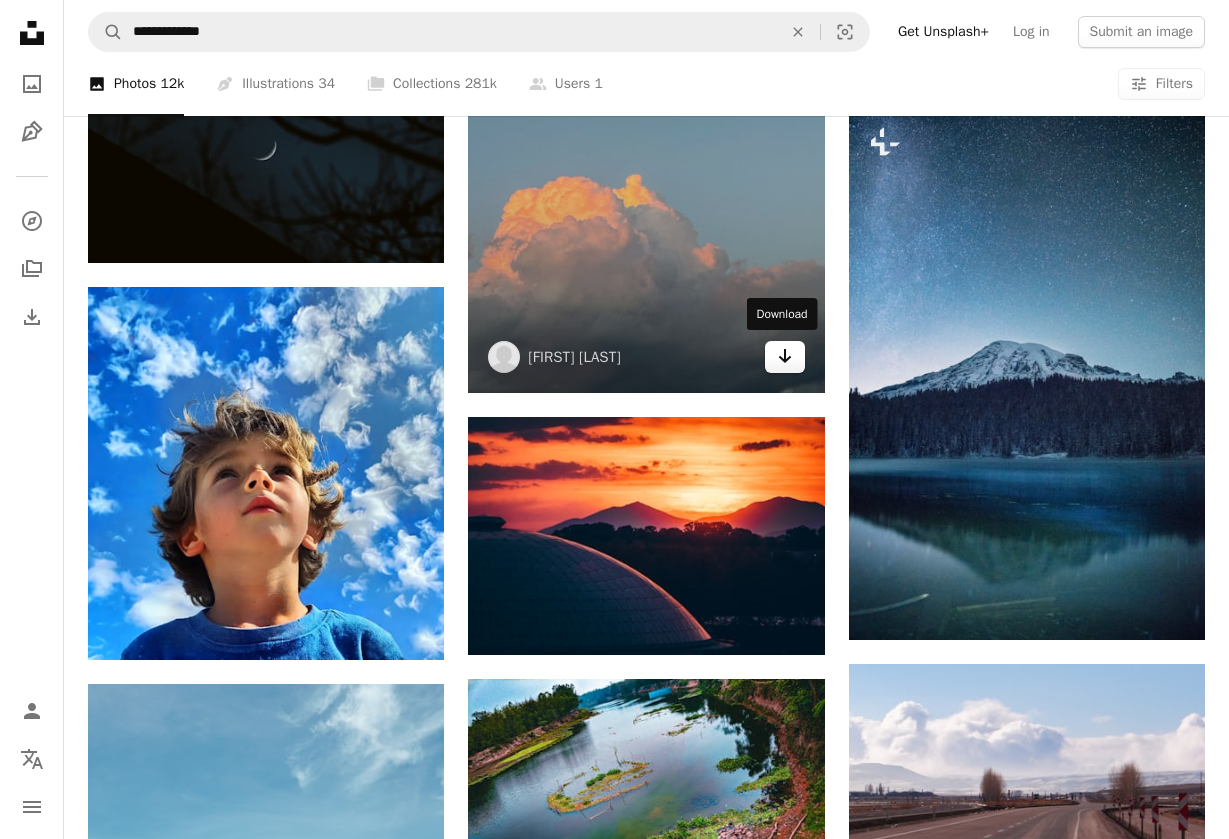 click on "Arrow pointing down" 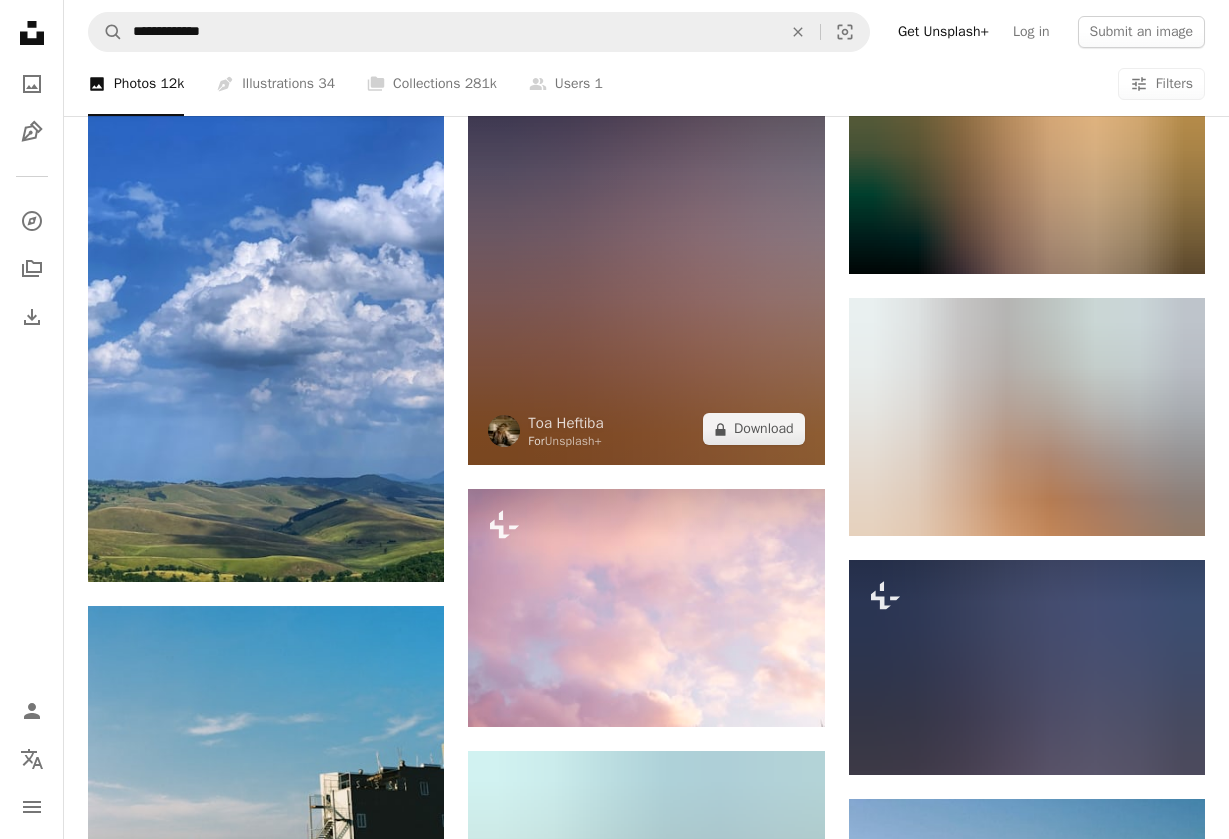 scroll, scrollTop: 30616, scrollLeft: 0, axis: vertical 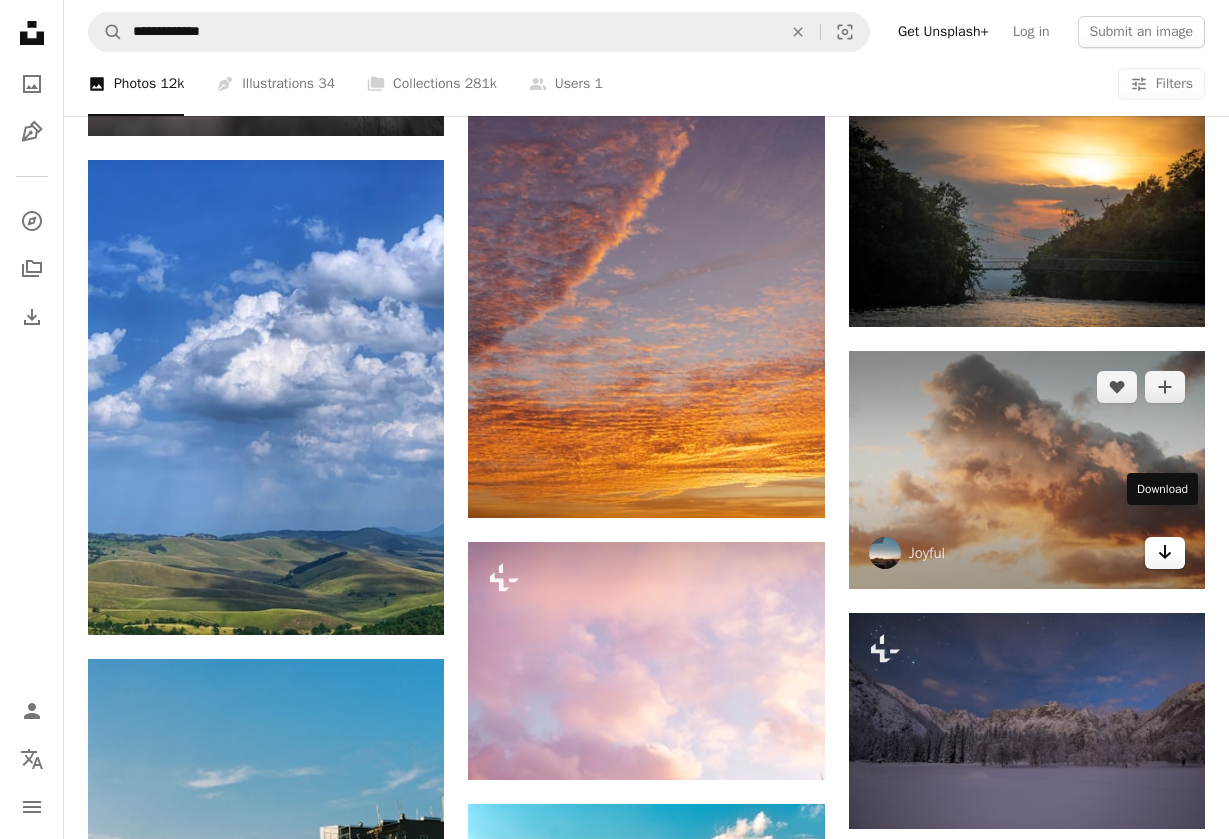 click 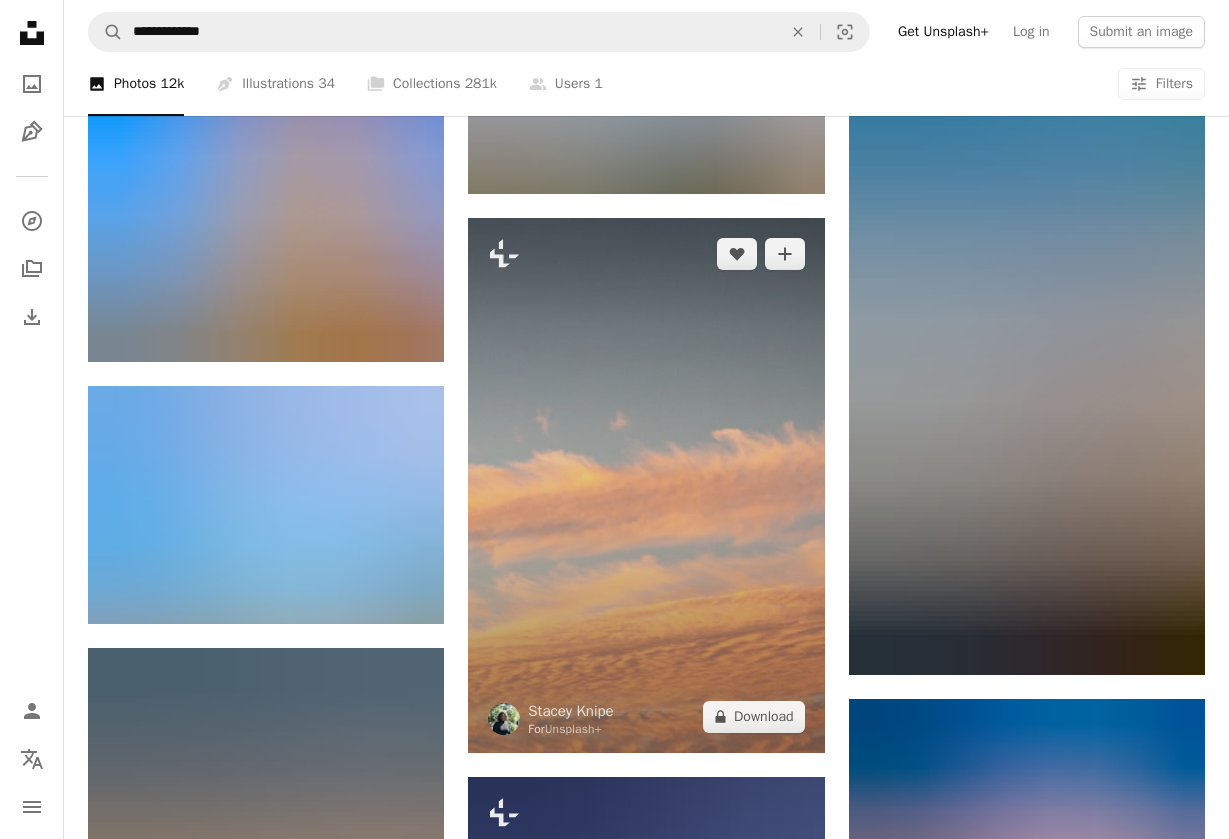 scroll, scrollTop: 32740, scrollLeft: 0, axis: vertical 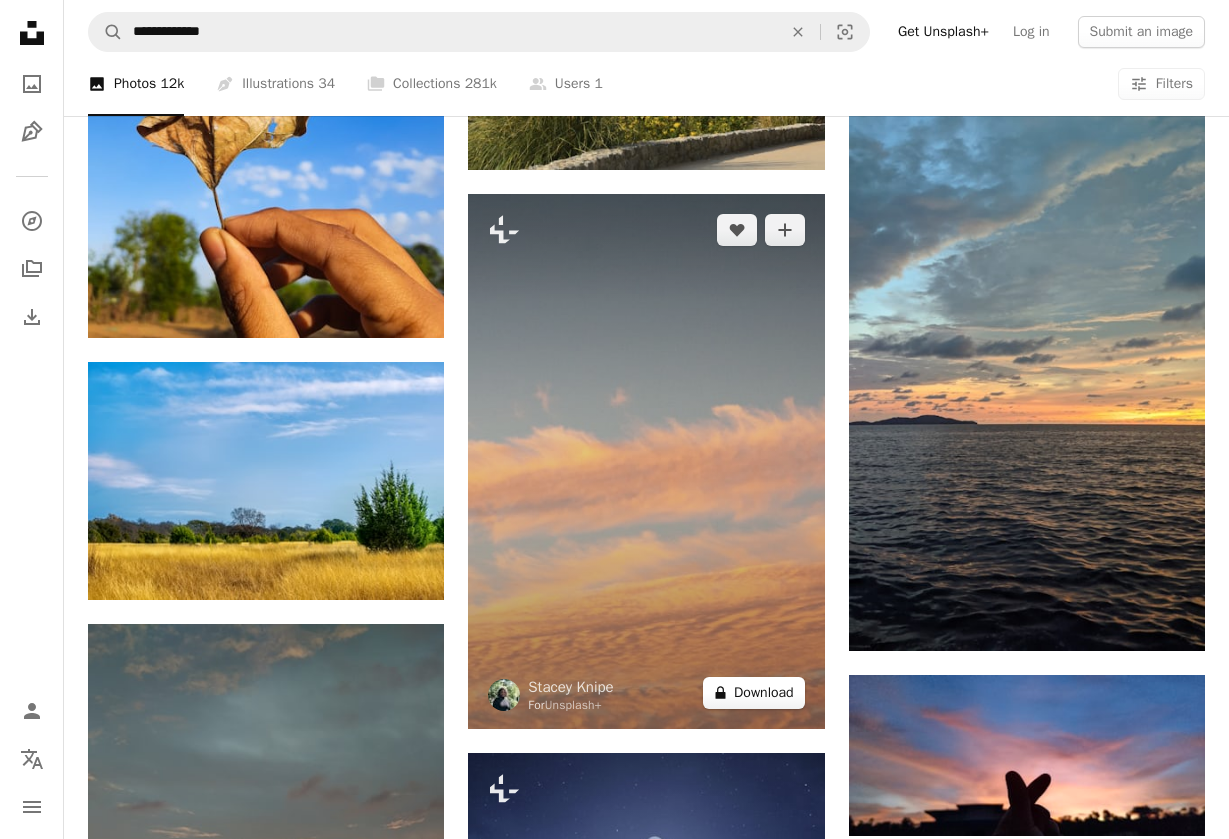 click on "A lock Download" at bounding box center [754, 693] 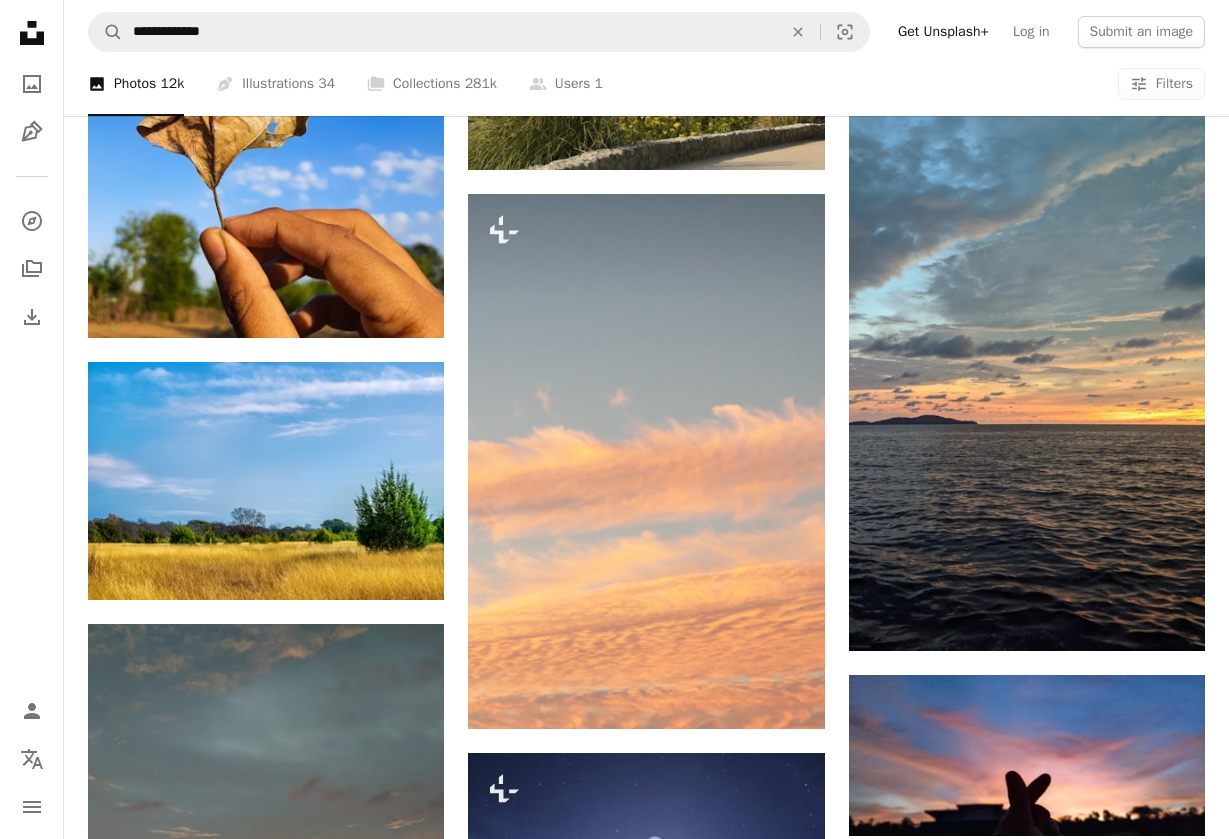 click on "An X shape Premium, ready to use images. Get unlimited access. A plus sign Members-only content added monthly A plus sign Unlimited royalty-free downloads A plus sign Illustrations  New A plus sign Enhanced legal protections yearly 62%  off monthly $16   $6 USD per month * Get  Unsplash+ * When paid annually, billed upfront  $72 Taxes where applicable. Renews automatically. Cancel anytime." at bounding box center [614, 3429] 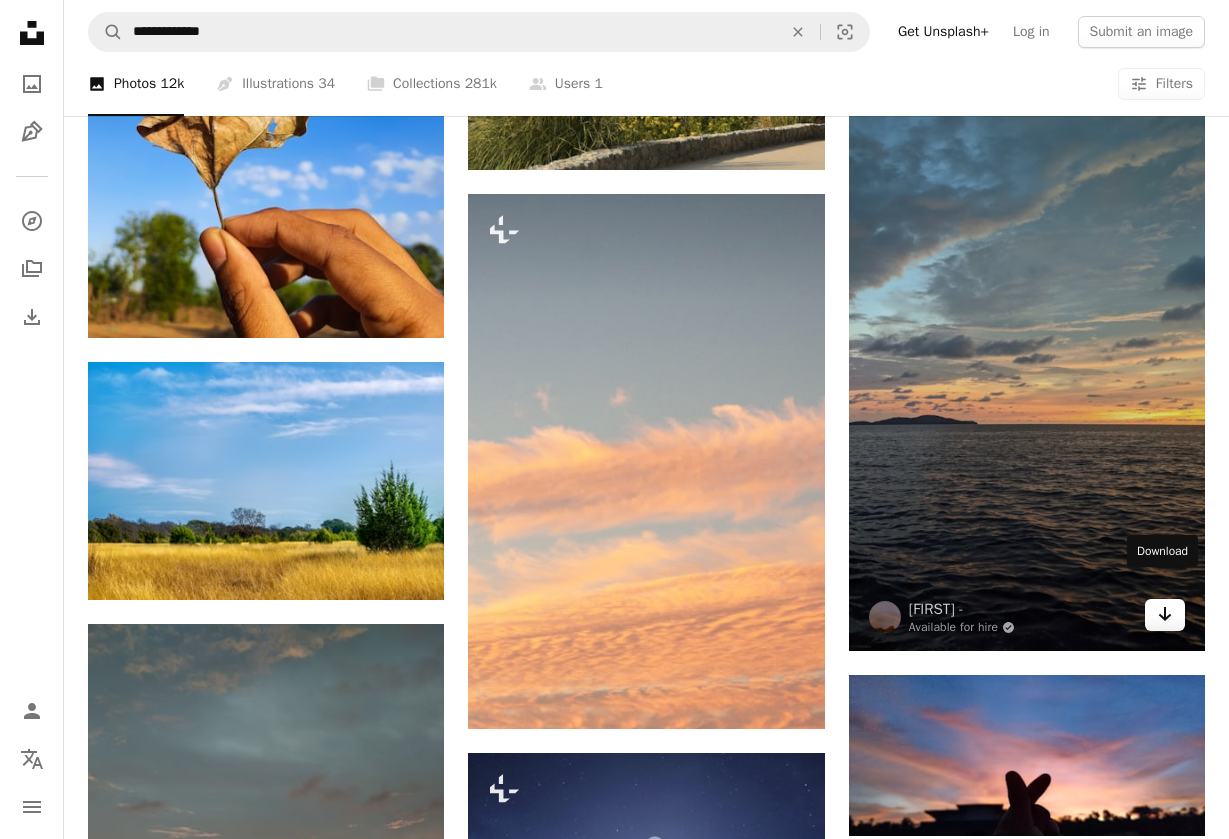 click on "Arrow pointing down" 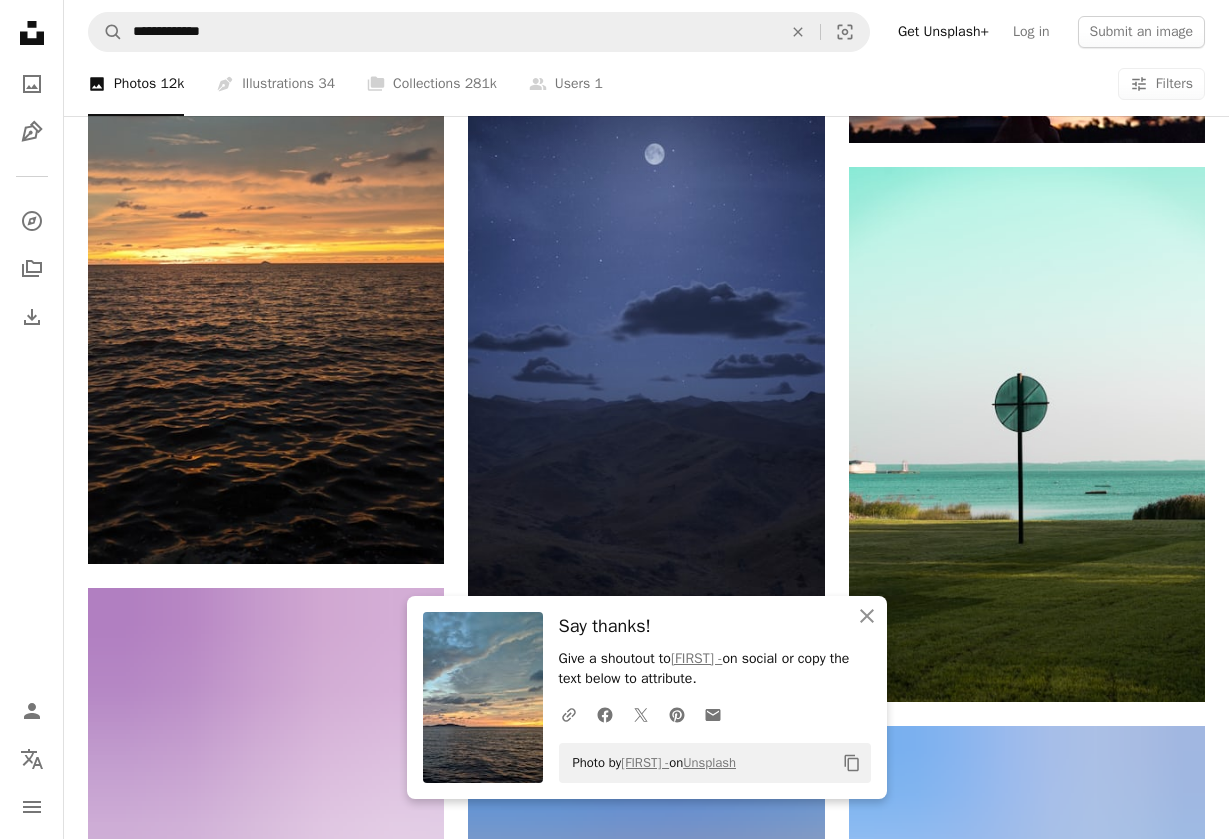 scroll, scrollTop: 33441, scrollLeft: 0, axis: vertical 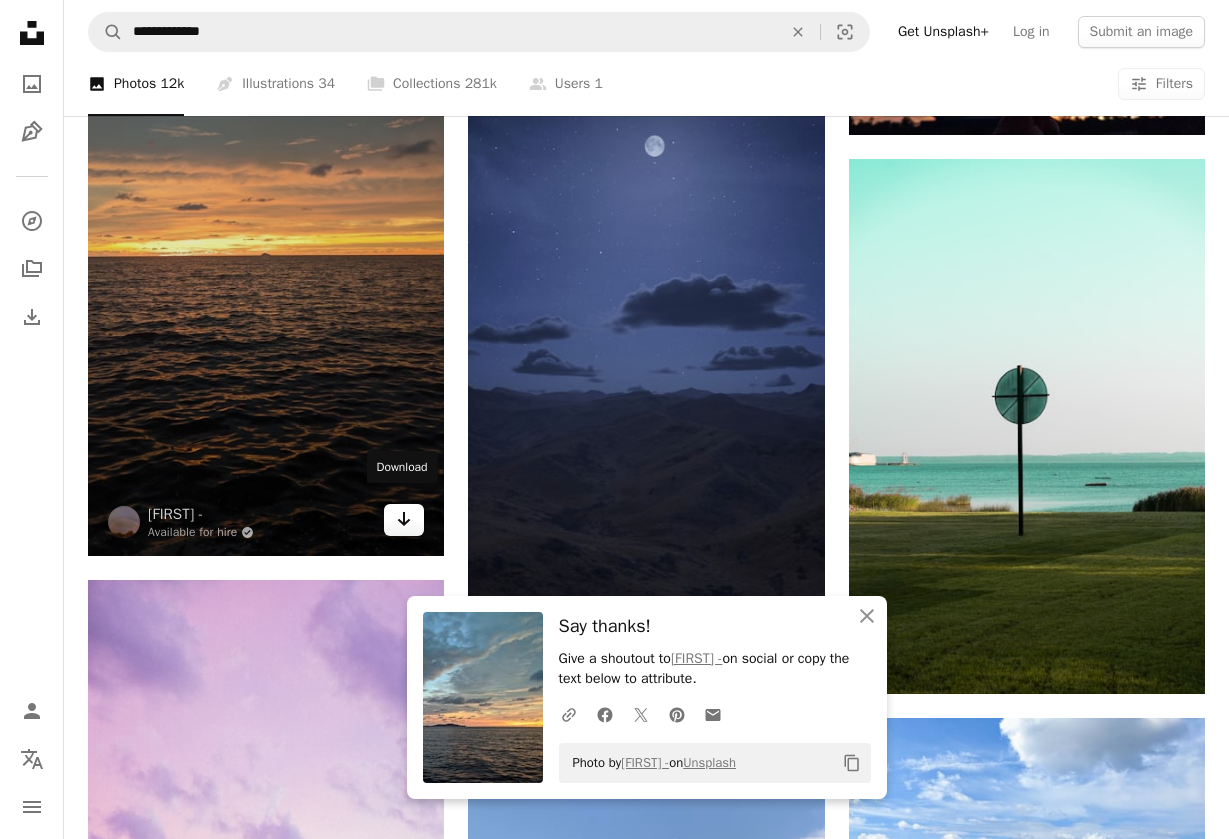 click on "Arrow pointing down" 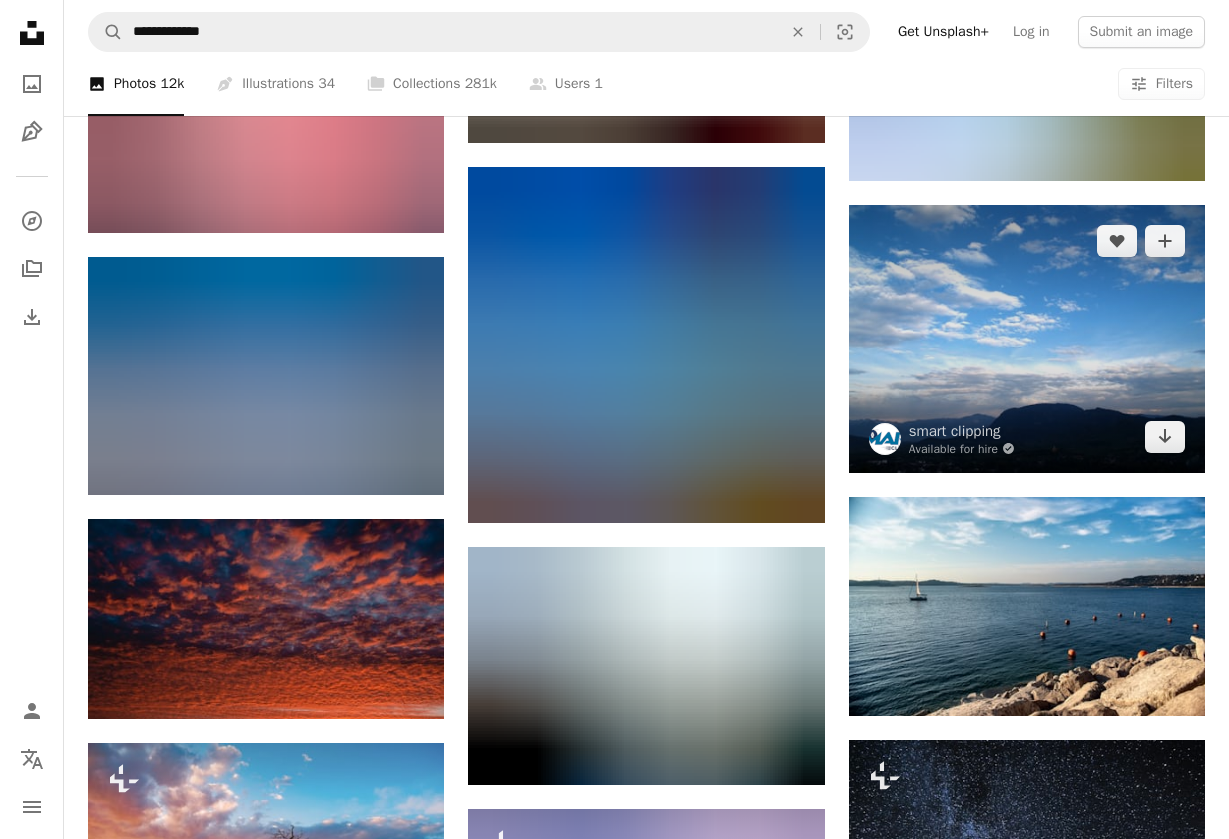 scroll, scrollTop: 36088, scrollLeft: 0, axis: vertical 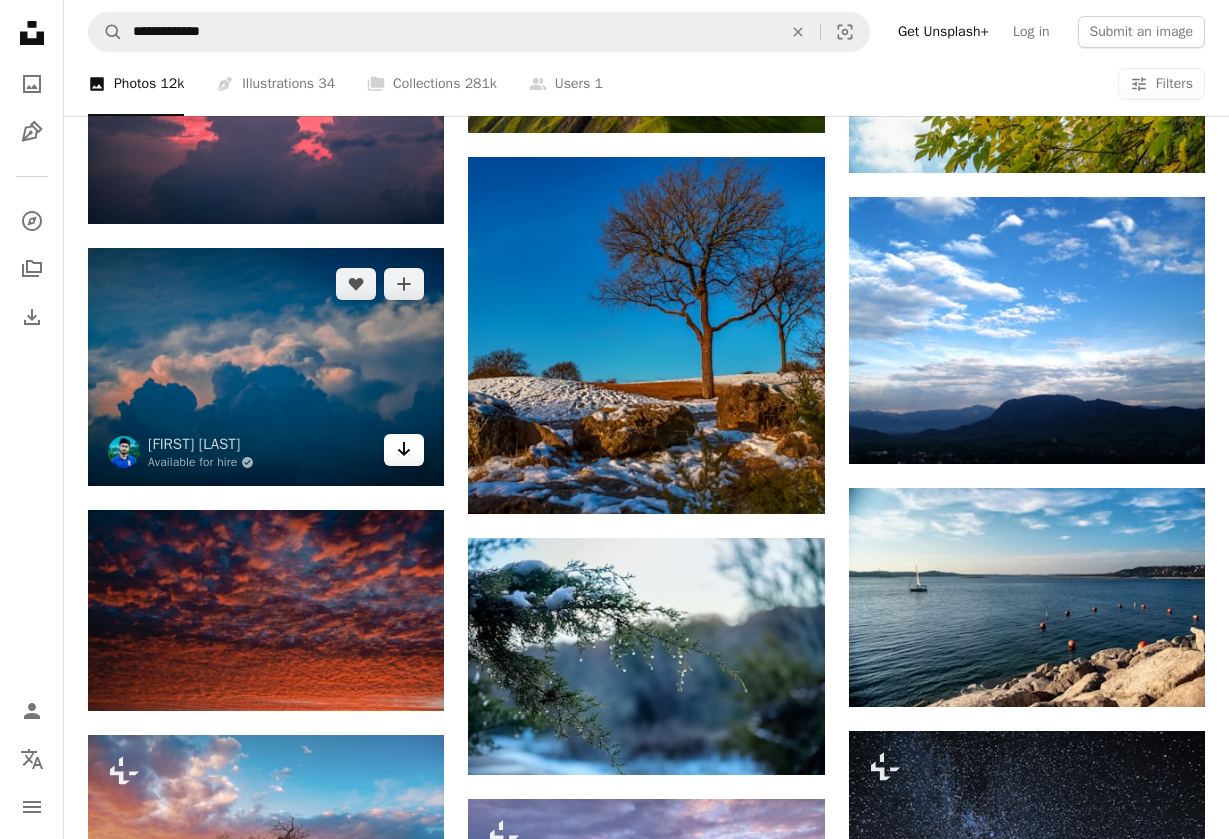 click 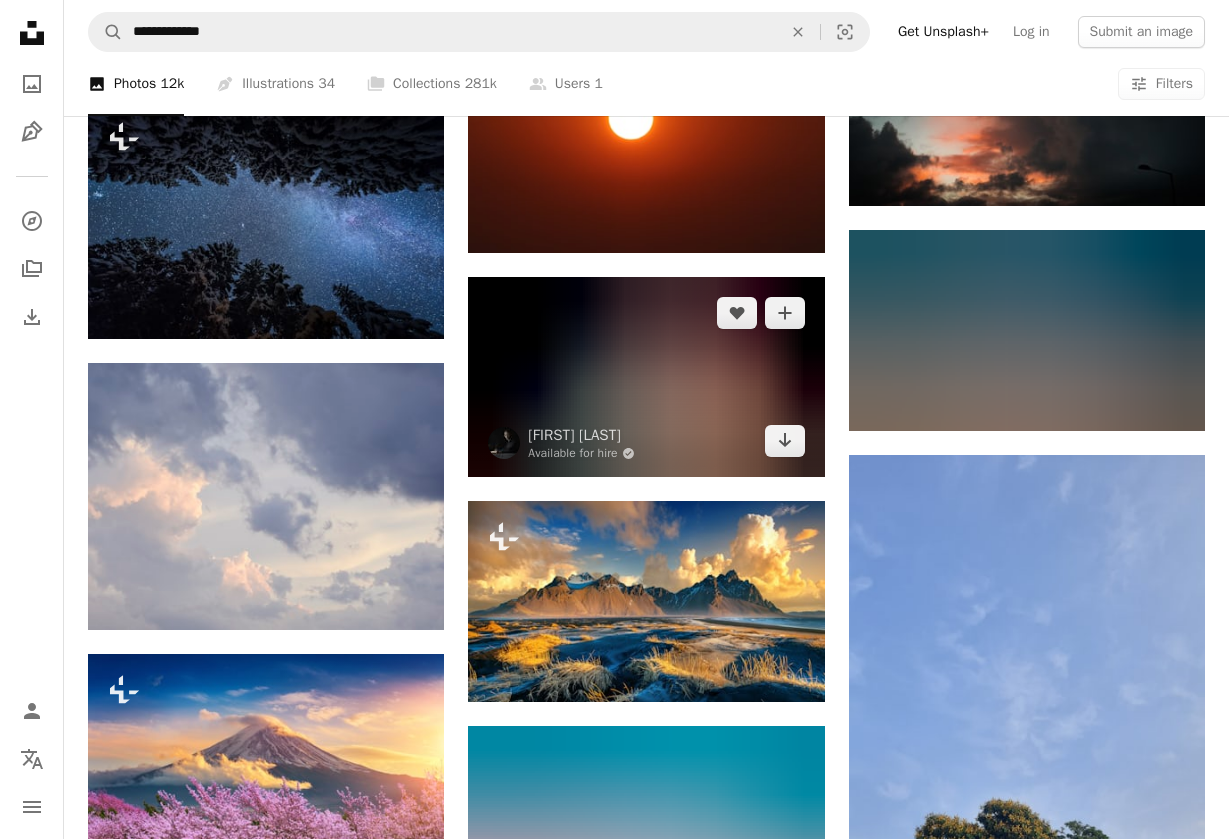 scroll, scrollTop: 40576, scrollLeft: 0, axis: vertical 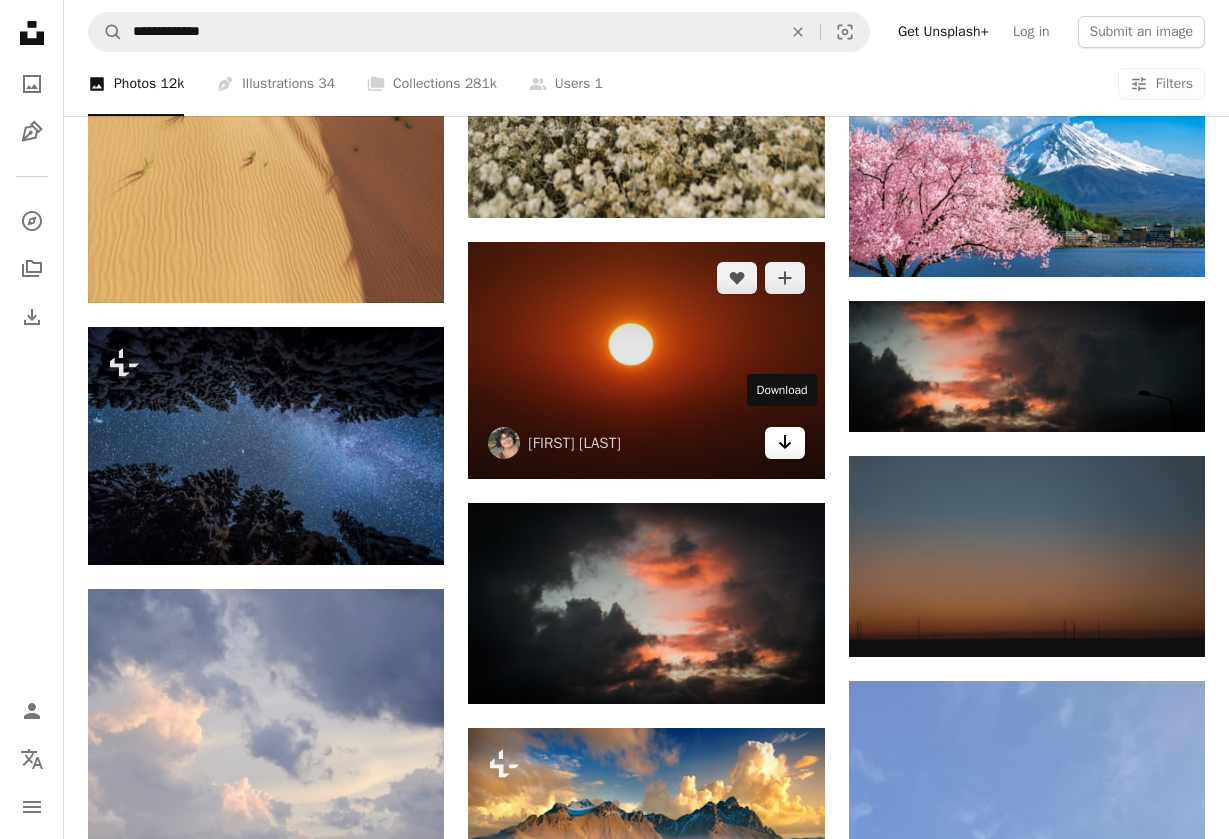 click on "Arrow pointing down" 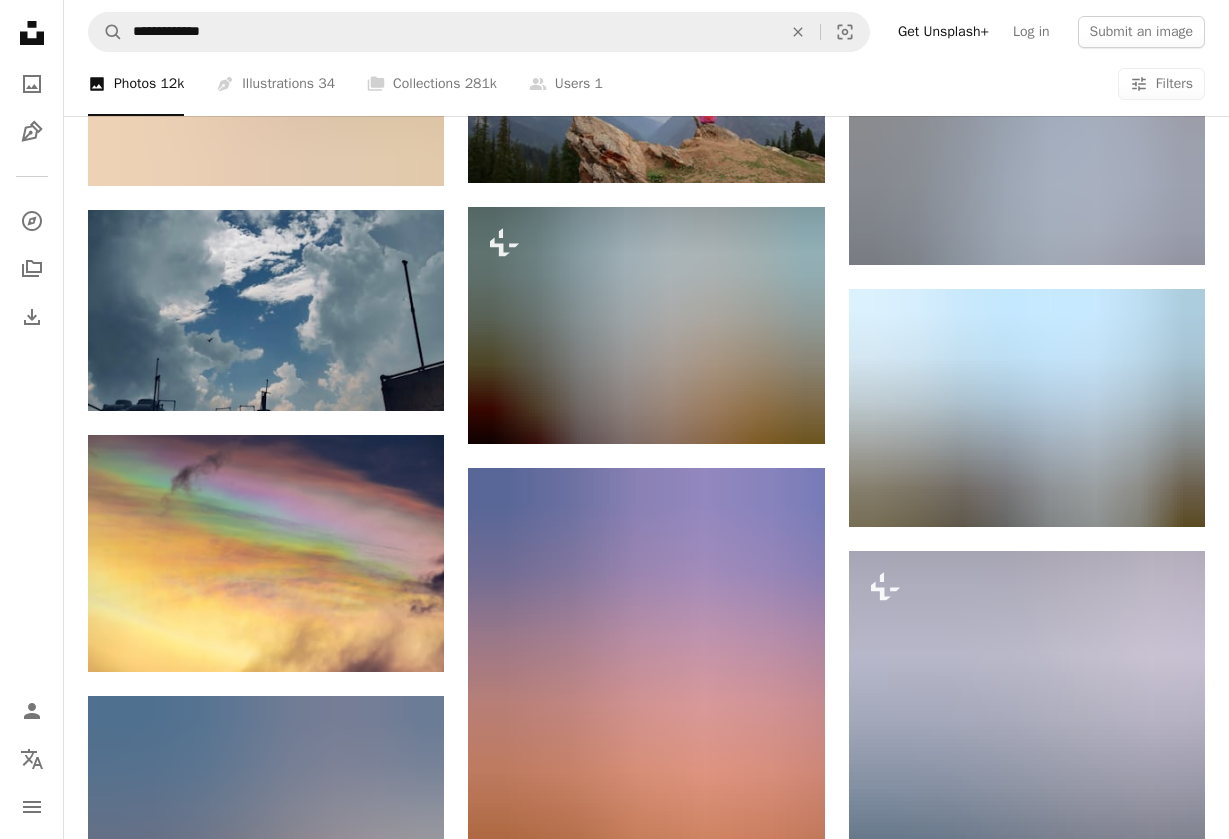scroll, scrollTop: 54419, scrollLeft: 0, axis: vertical 